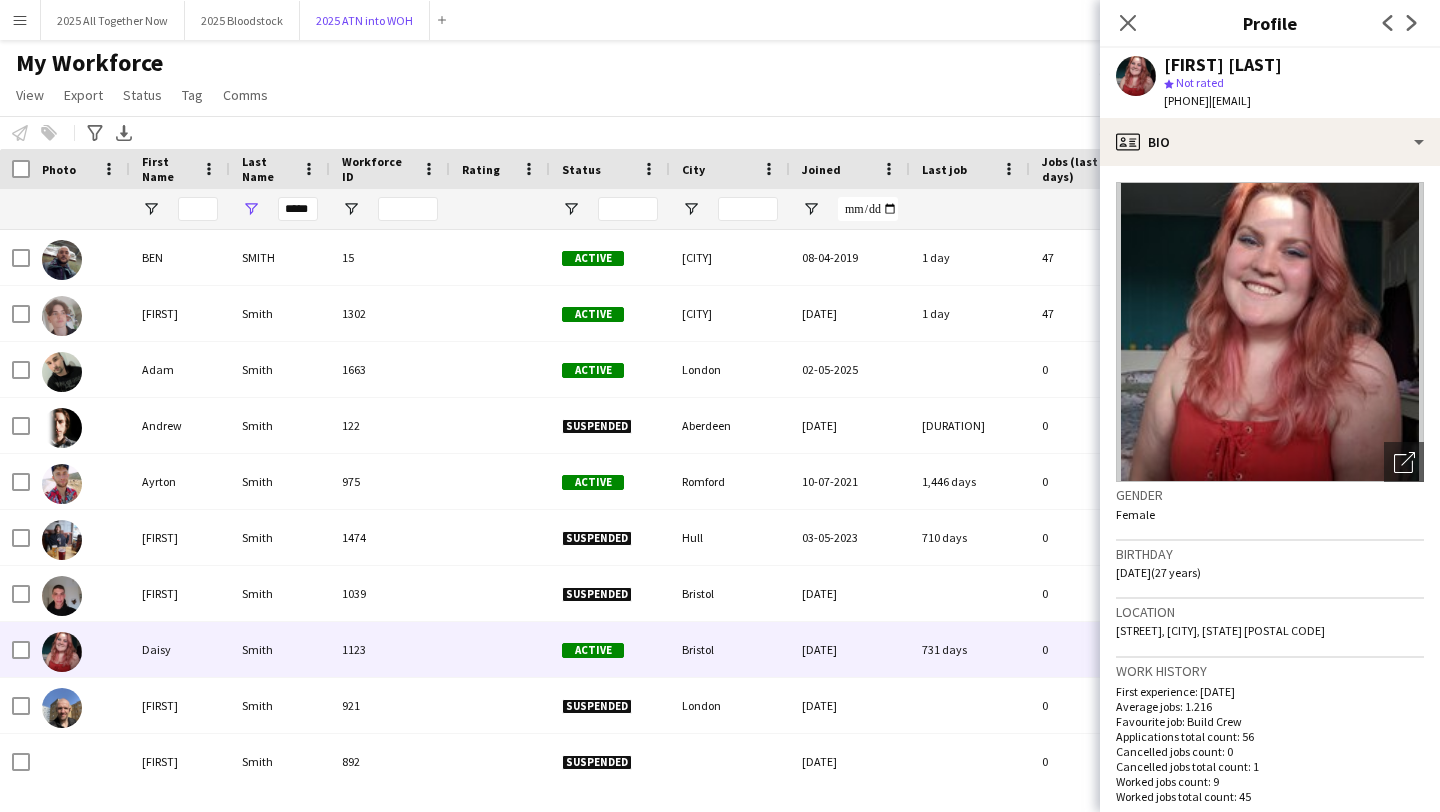 click on "2025 ATN into WOH
Close" at bounding box center (365, 20) 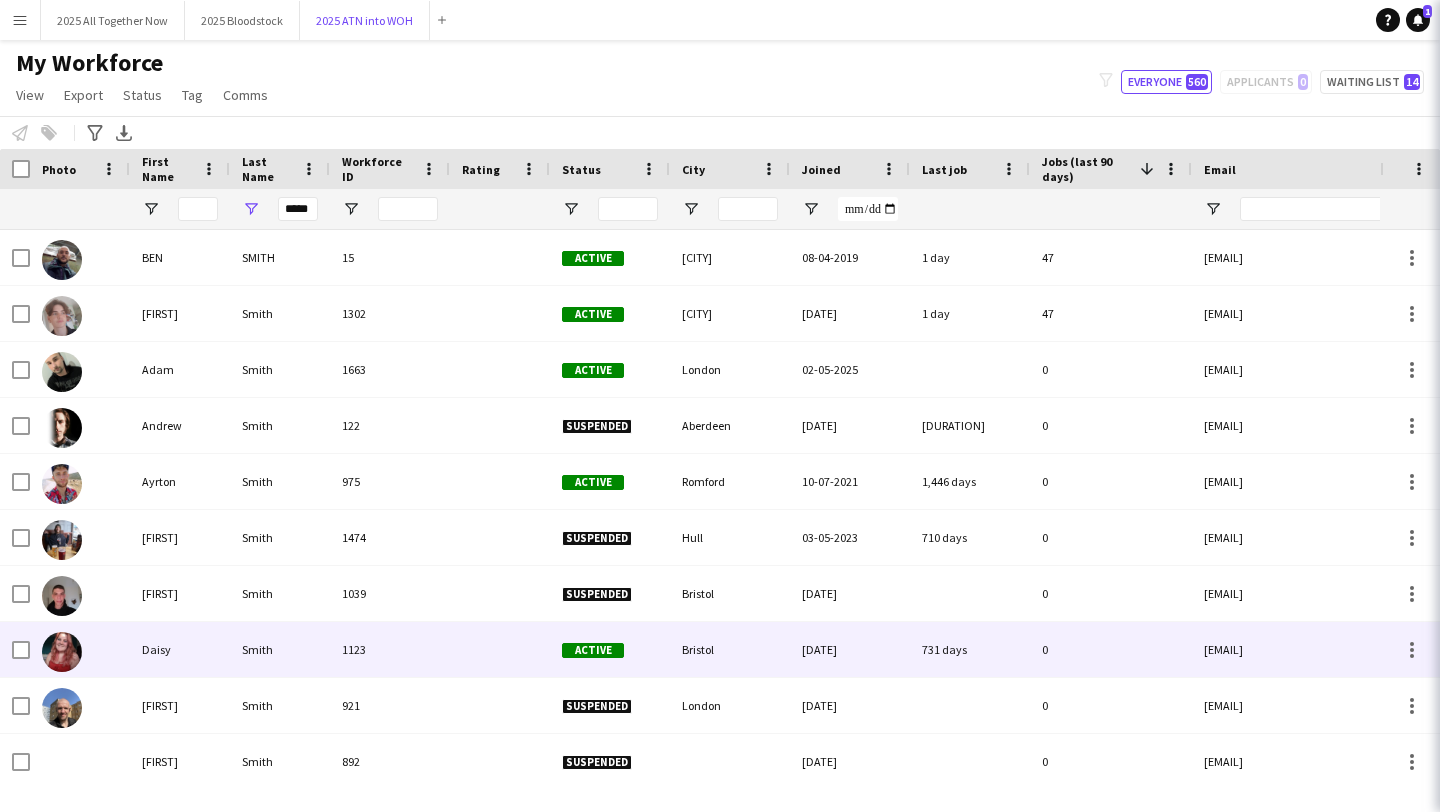 scroll, scrollTop: 0, scrollLeft: 0, axis: both 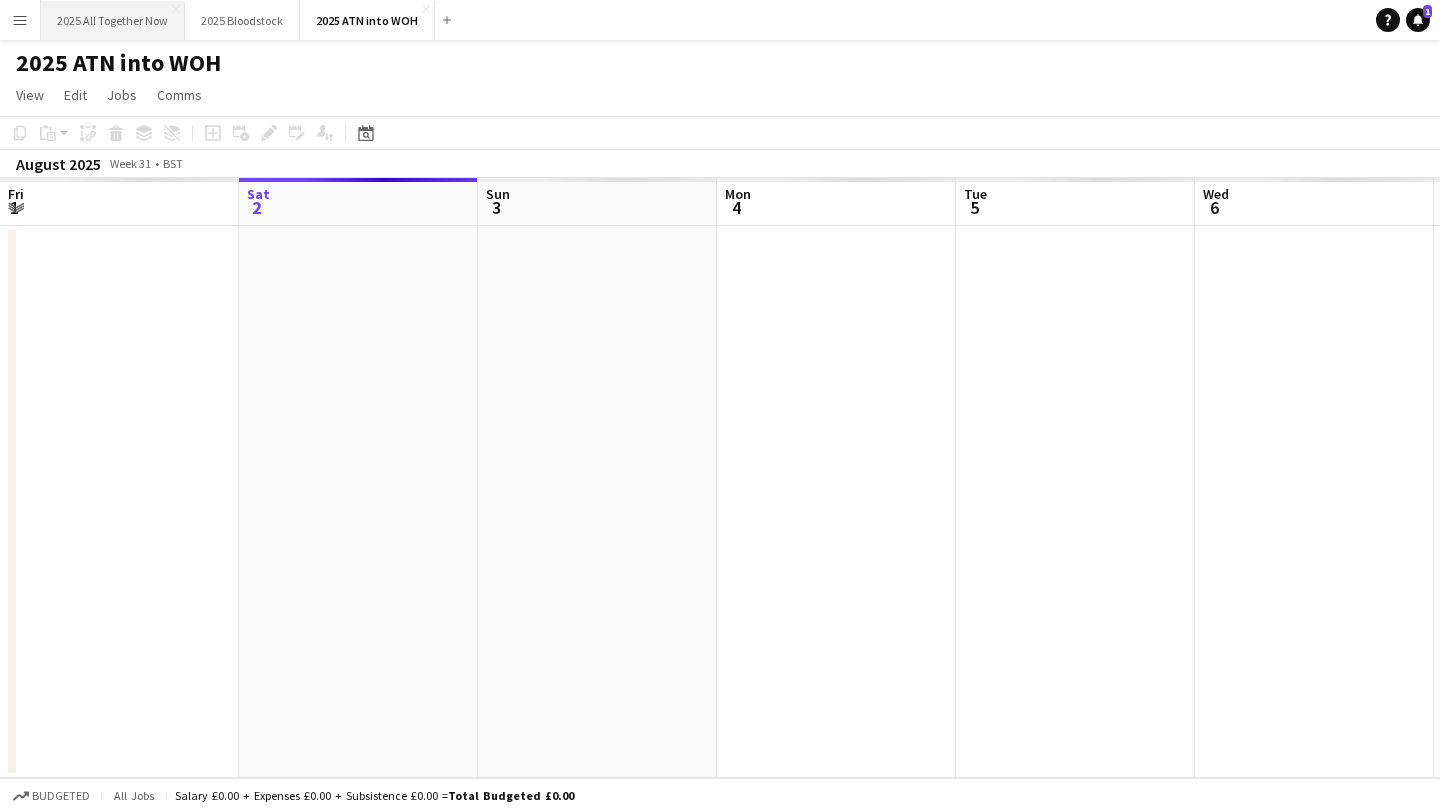 click on "2025 All Together Now
Close" at bounding box center (113, 20) 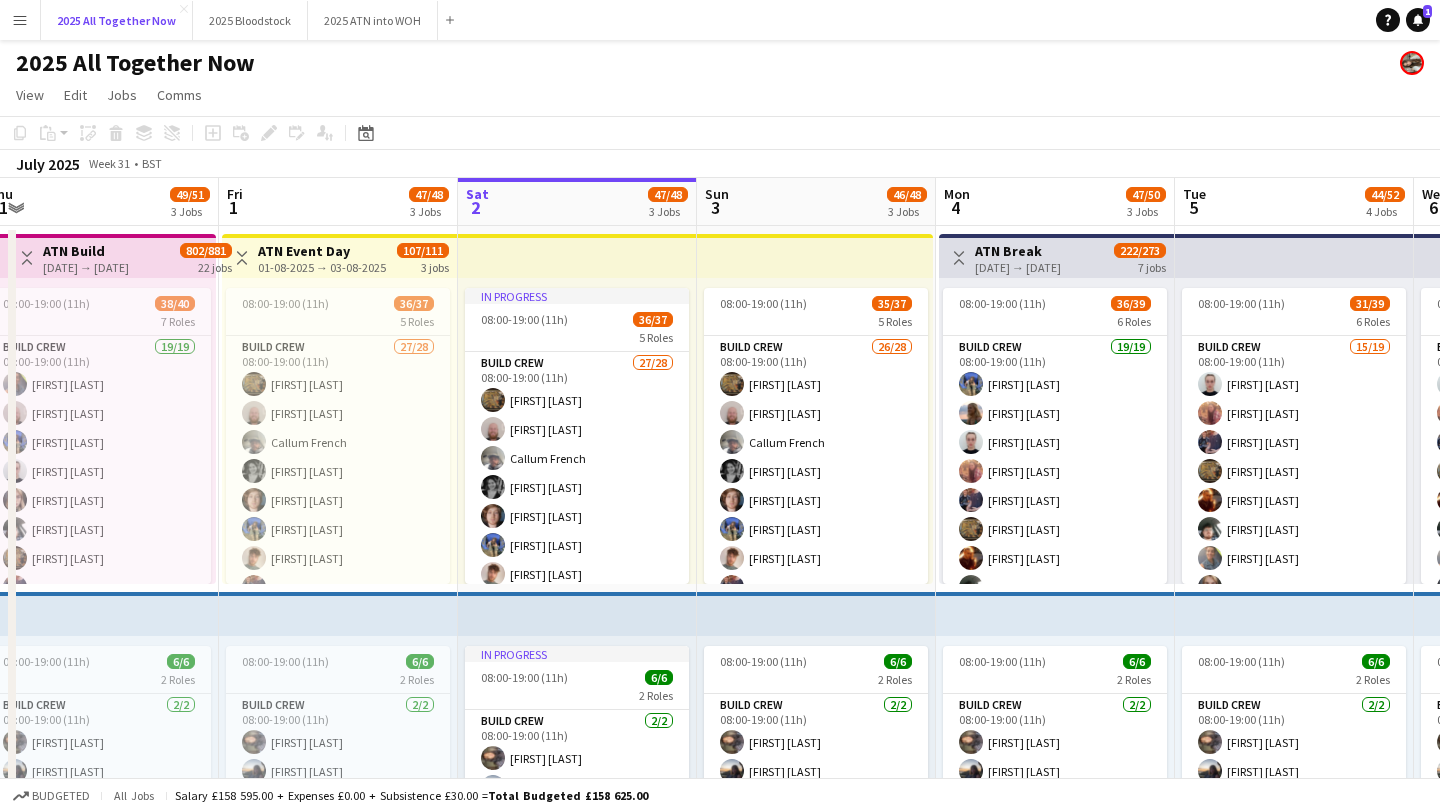 scroll, scrollTop: 0, scrollLeft: 445, axis: horizontal 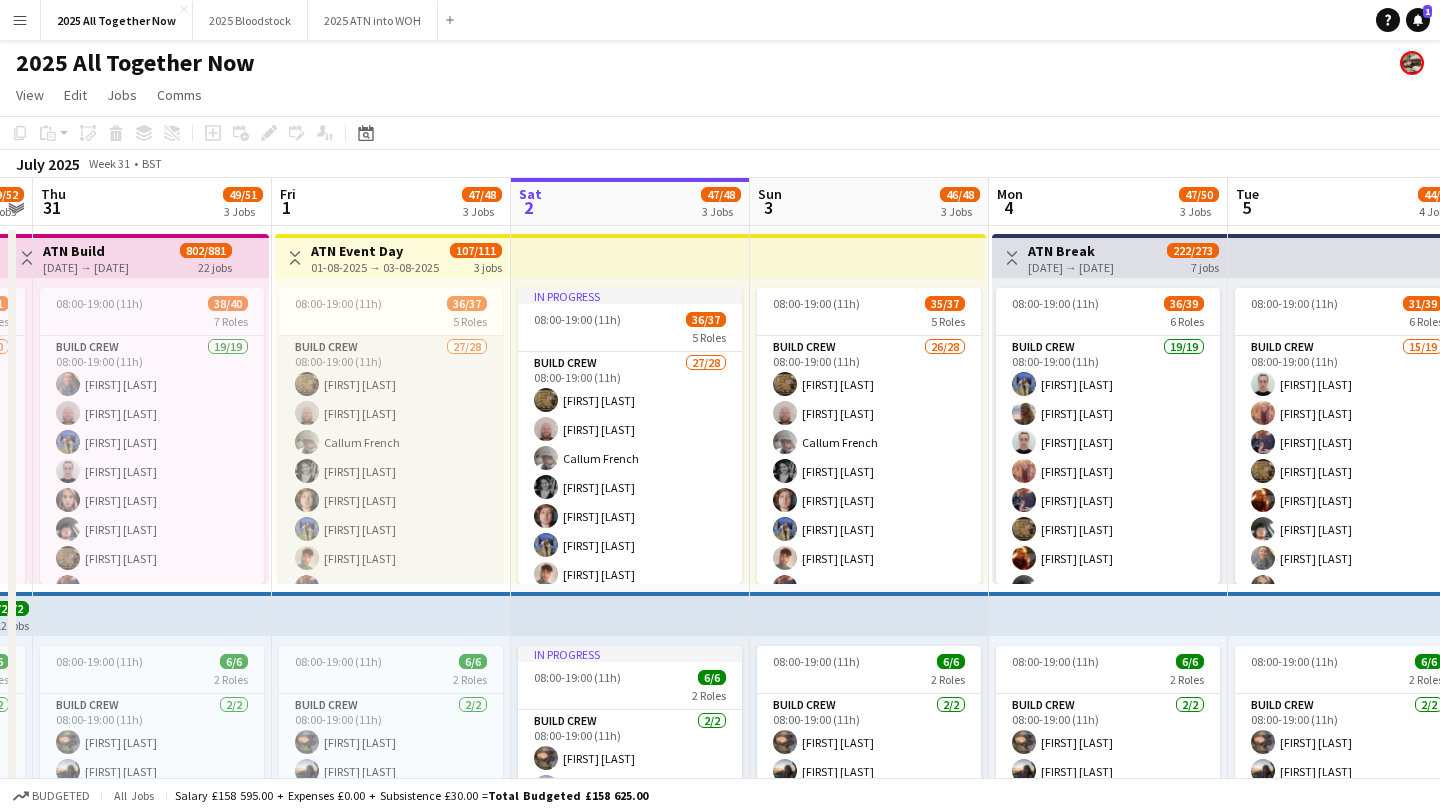 click on "Build Crew   27/28   08:00-19:00 (11h)
[FIRST] [LAST] [FIRST] [LAST] [FIRST] [LAST] [FIRST] [LAST] [FIRST] [LAST] [FIRST] [LAST] [FIRST] [LAST] [FIRST] [LAST] [FIRST] [LAST] [FIRST] [LAST] [FIRST] [LAST] [FIRST] [LAST] [FIRST] [LAST] [FIRST] [LAST] [FIRST] [LAST] [FIRST] [LAST] [FIRST] [LAST] [FIRST] [LAST]
single-neutral-actions" at bounding box center (391, 761) 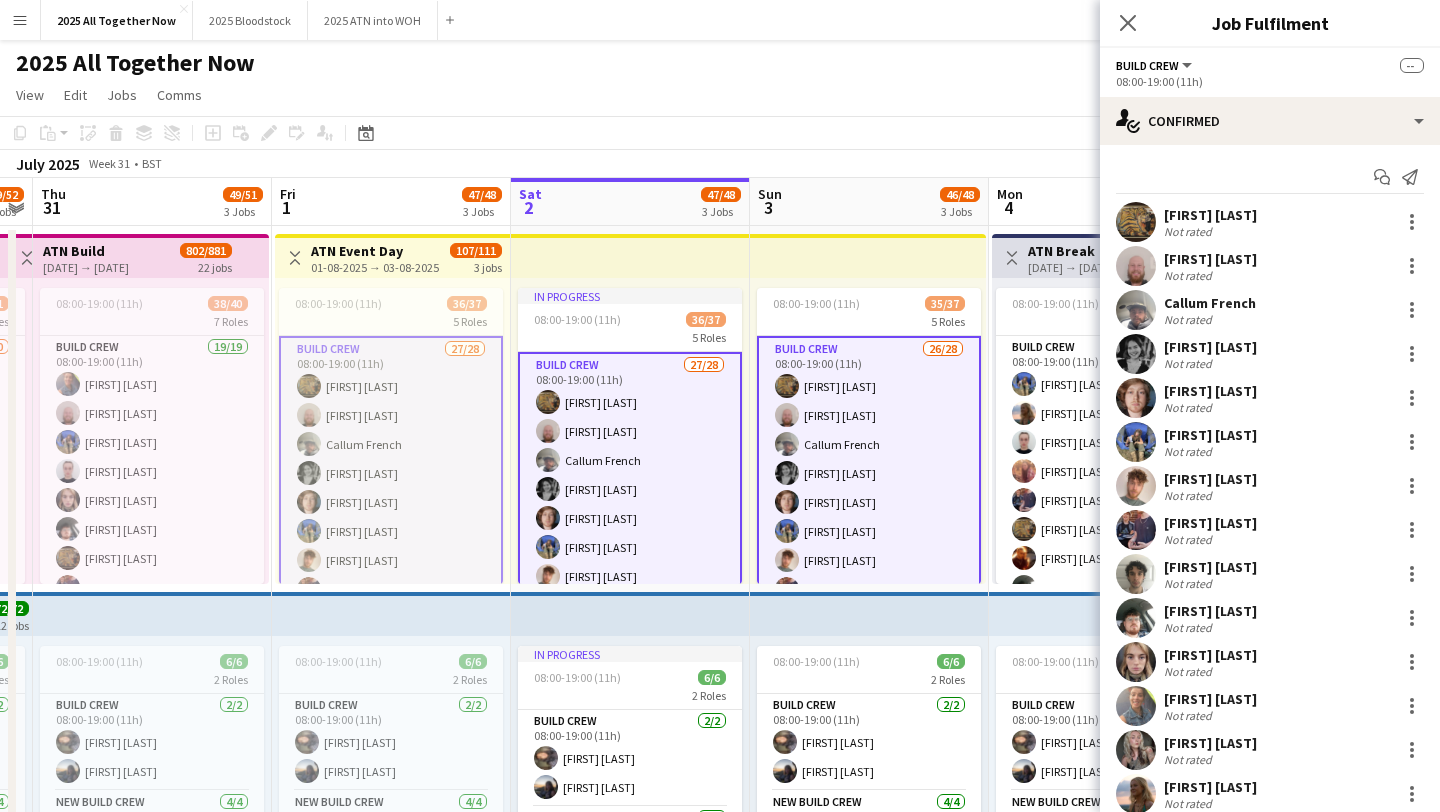 click on "Build Crew   27/28   08:00-19:00 (11h)
[FIRST] [LAST] [FIRST] [LAST] [FIRST] [LAST] [FIRST] [LAST] [FIRST] [LAST] [FIRST] [LAST] [FIRST] [LAST] [FIRST] [LAST] [FIRST] [LAST] [FIRST] [LAST] [FIRST] [LAST] [FIRST] [LAST] [FIRST] [LAST] [FIRST] [LAST] [FIRST] [LAST] [FIRST] [LAST] [FIRST] [LAST] [FIRST] [LAST]
single-neutral-actions" at bounding box center (391, 763) 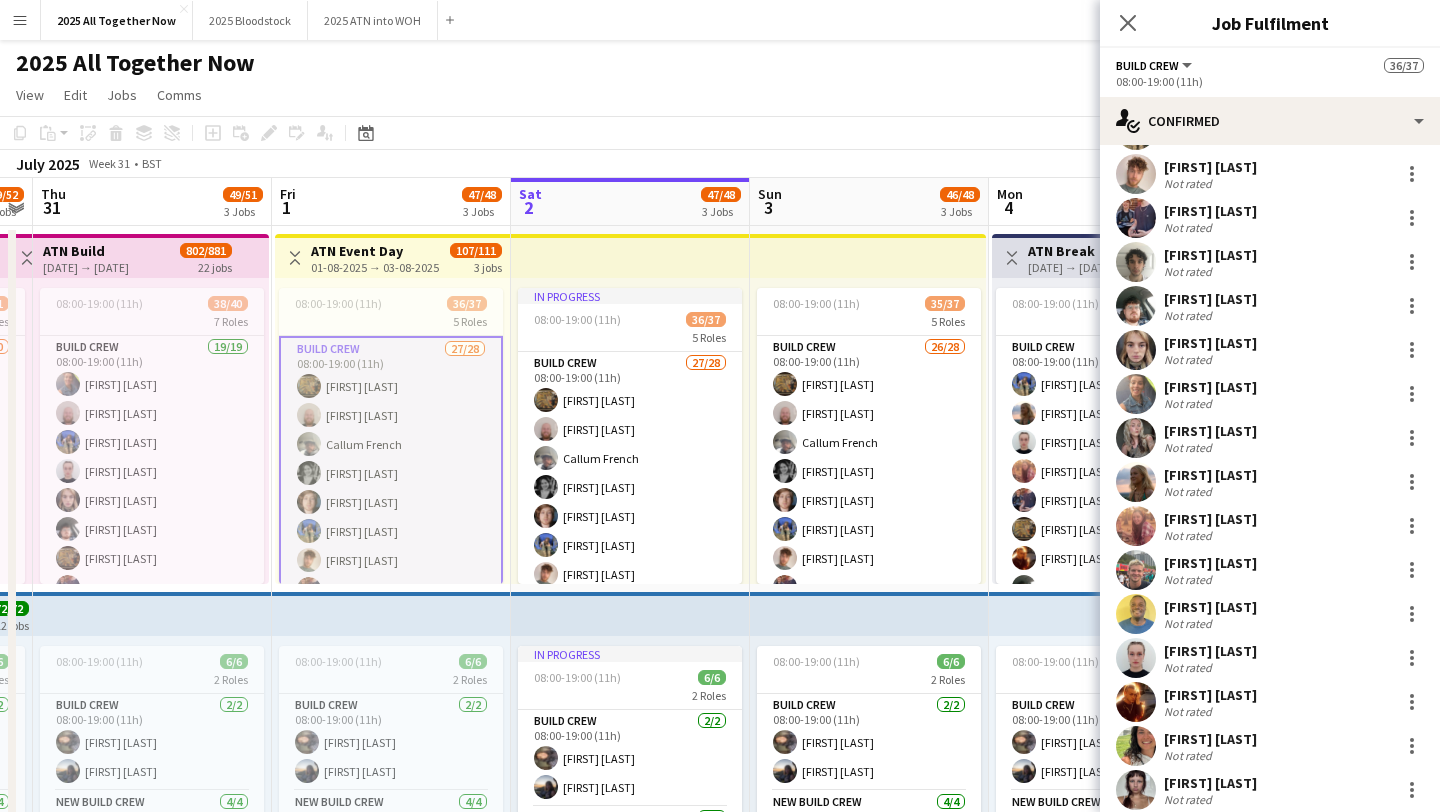 scroll, scrollTop: 315, scrollLeft: 0, axis: vertical 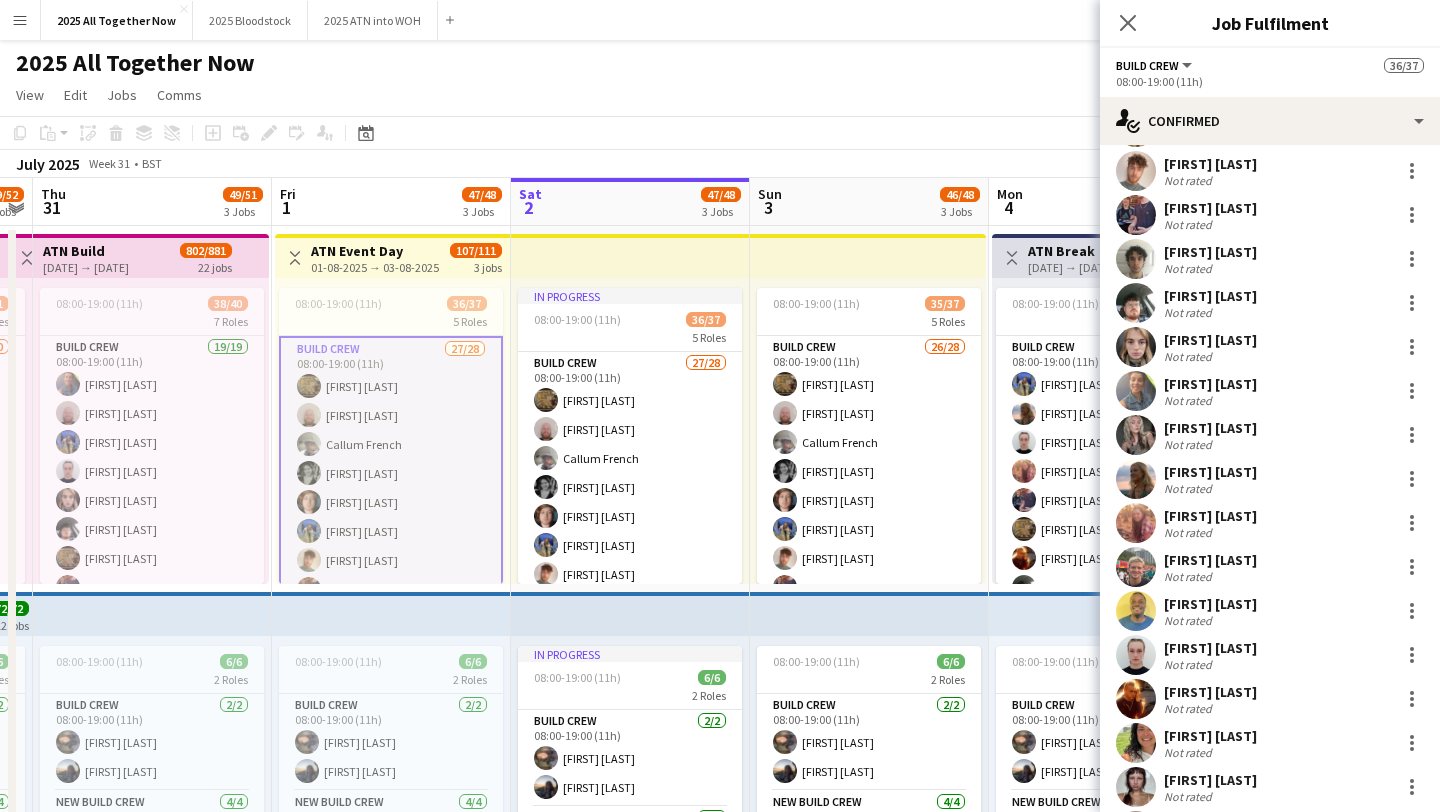 click on "[FIRST] [LAST]   Not rated" at bounding box center [1270, 523] 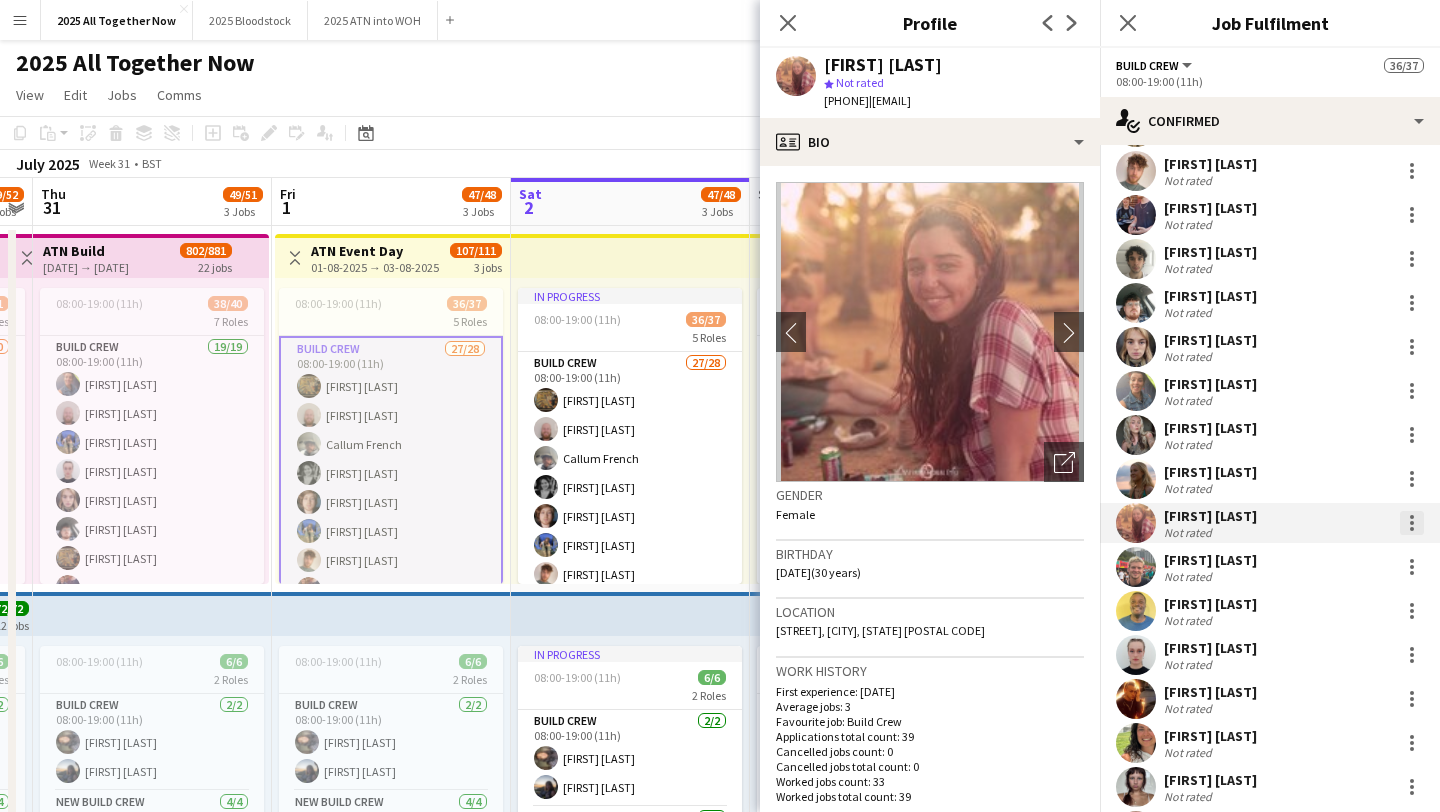 click at bounding box center (1412, 523) 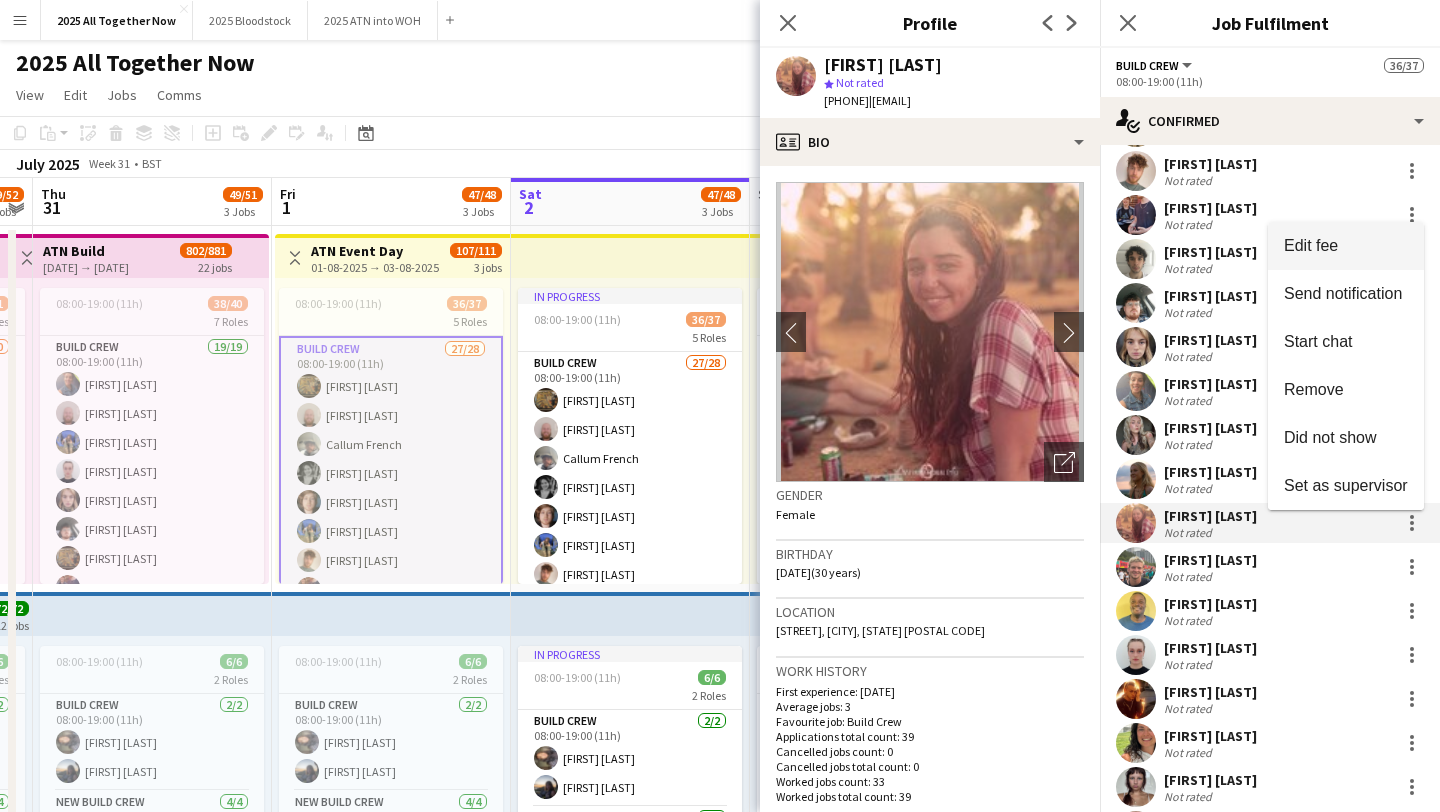 click on "Edit fee" at bounding box center (1346, 246) 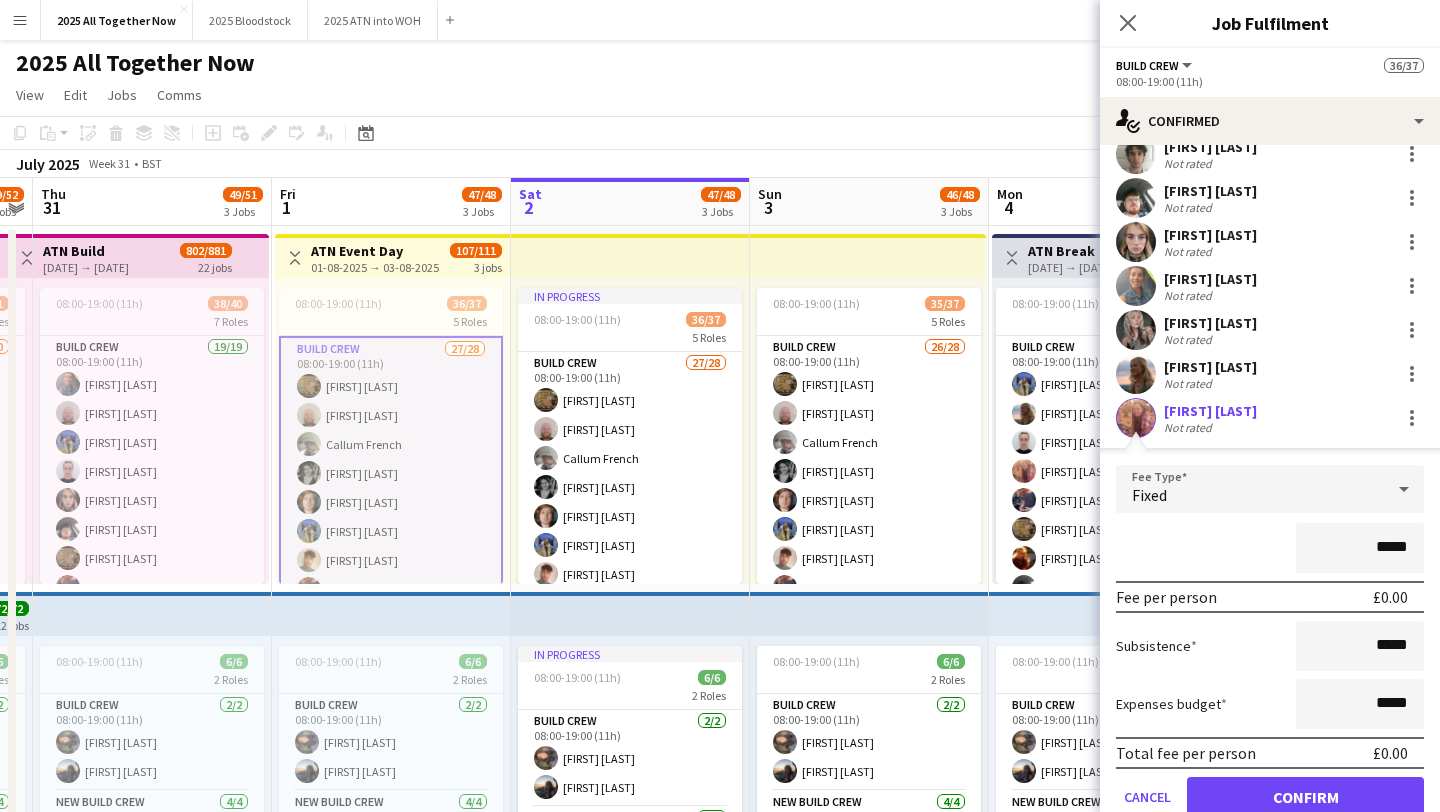scroll, scrollTop: 402, scrollLeft: 0, axis: vertical 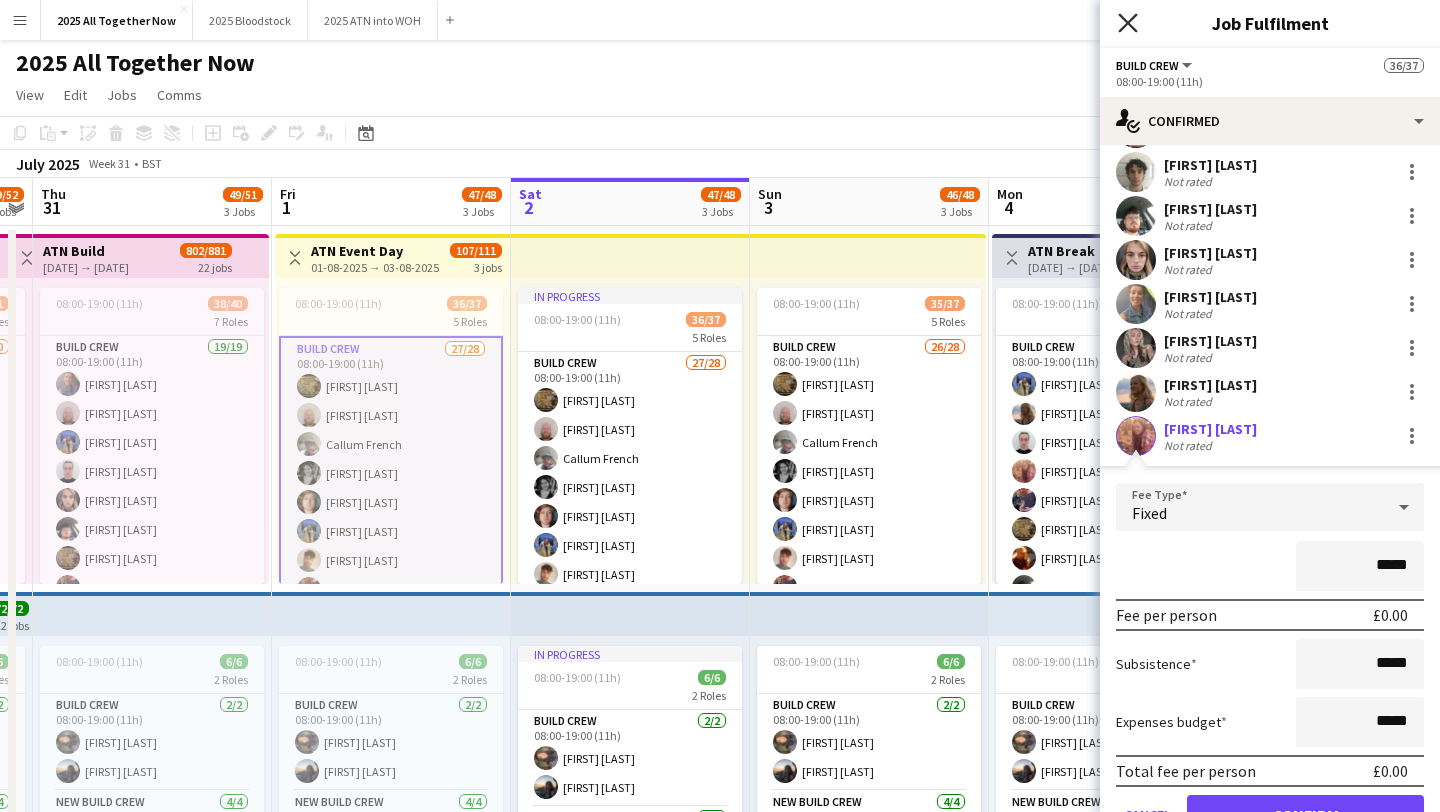 click on "Close pop-in" 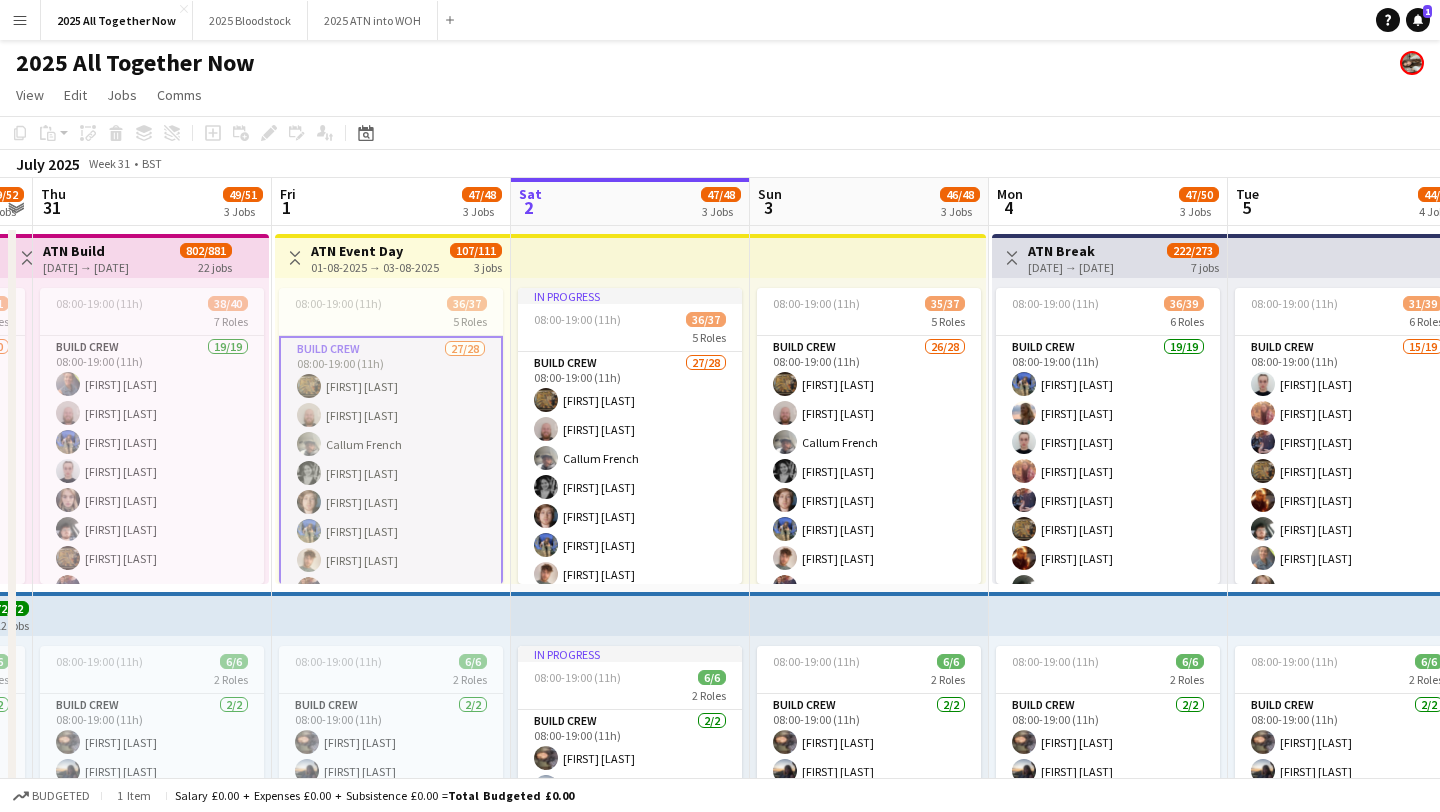scroll, scrollTop: 206, scrollLeft: 0, axis: vertical 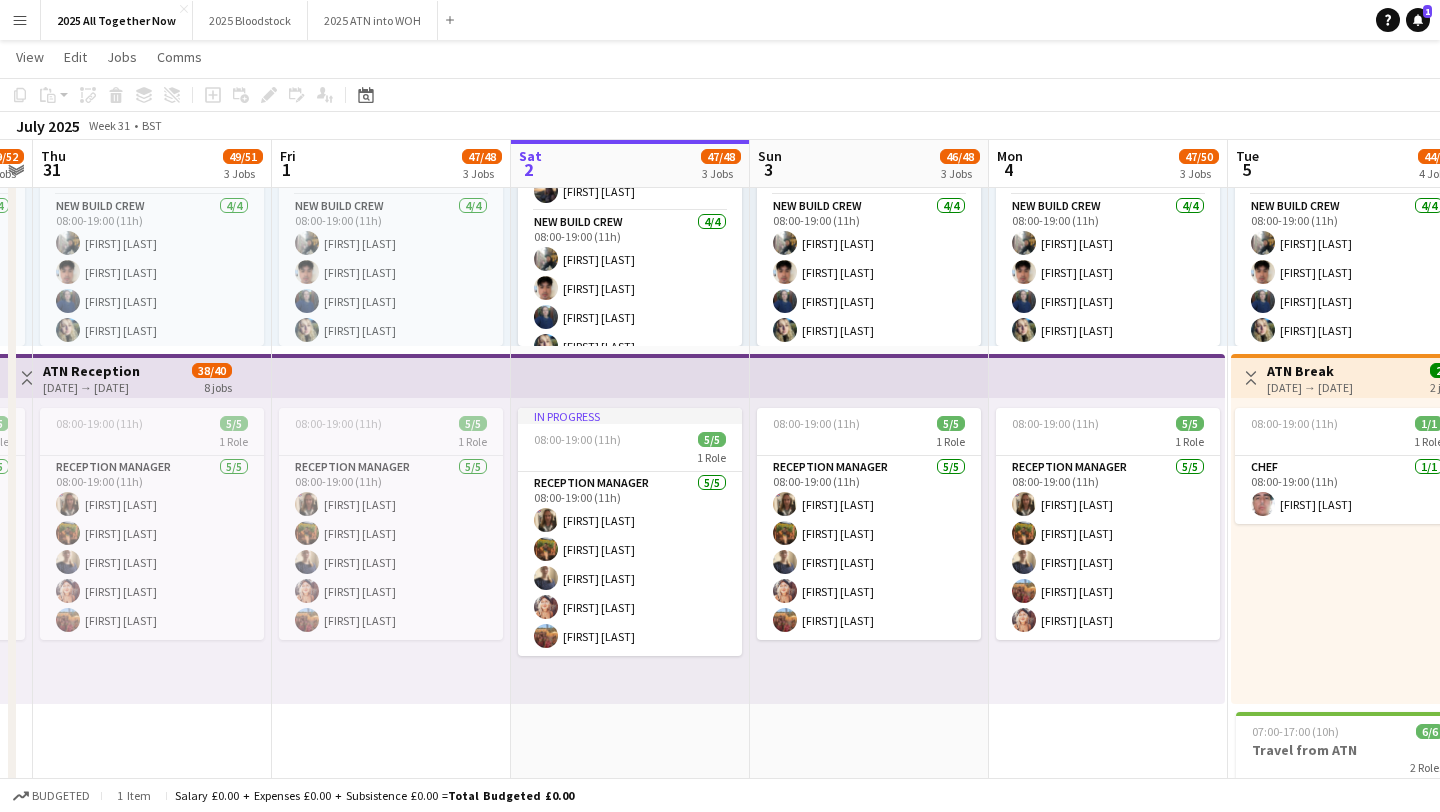 click at bounding box center [391, 376] 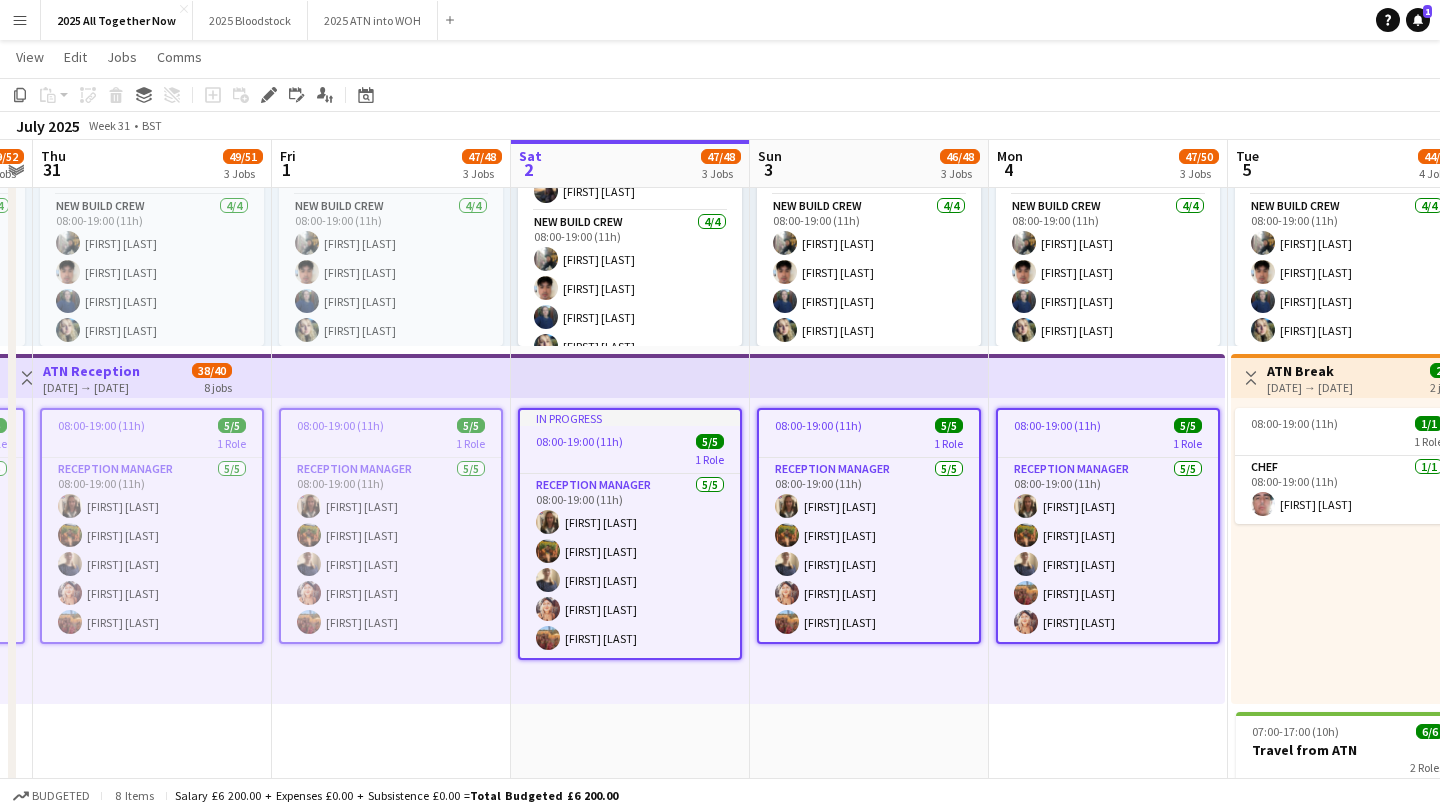 scroll, scrollTop: 204, scrollLeft: 0, axis: vertical 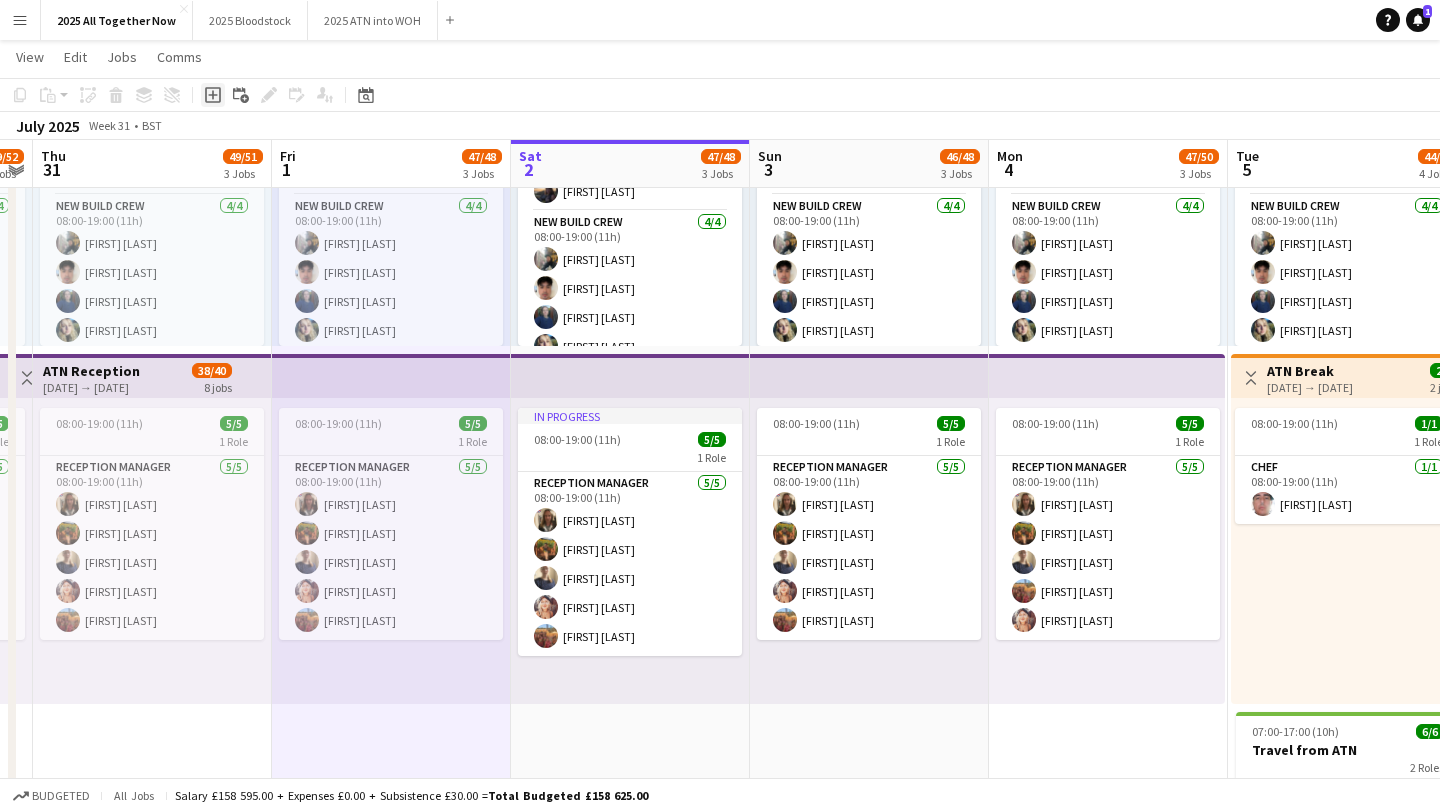 click 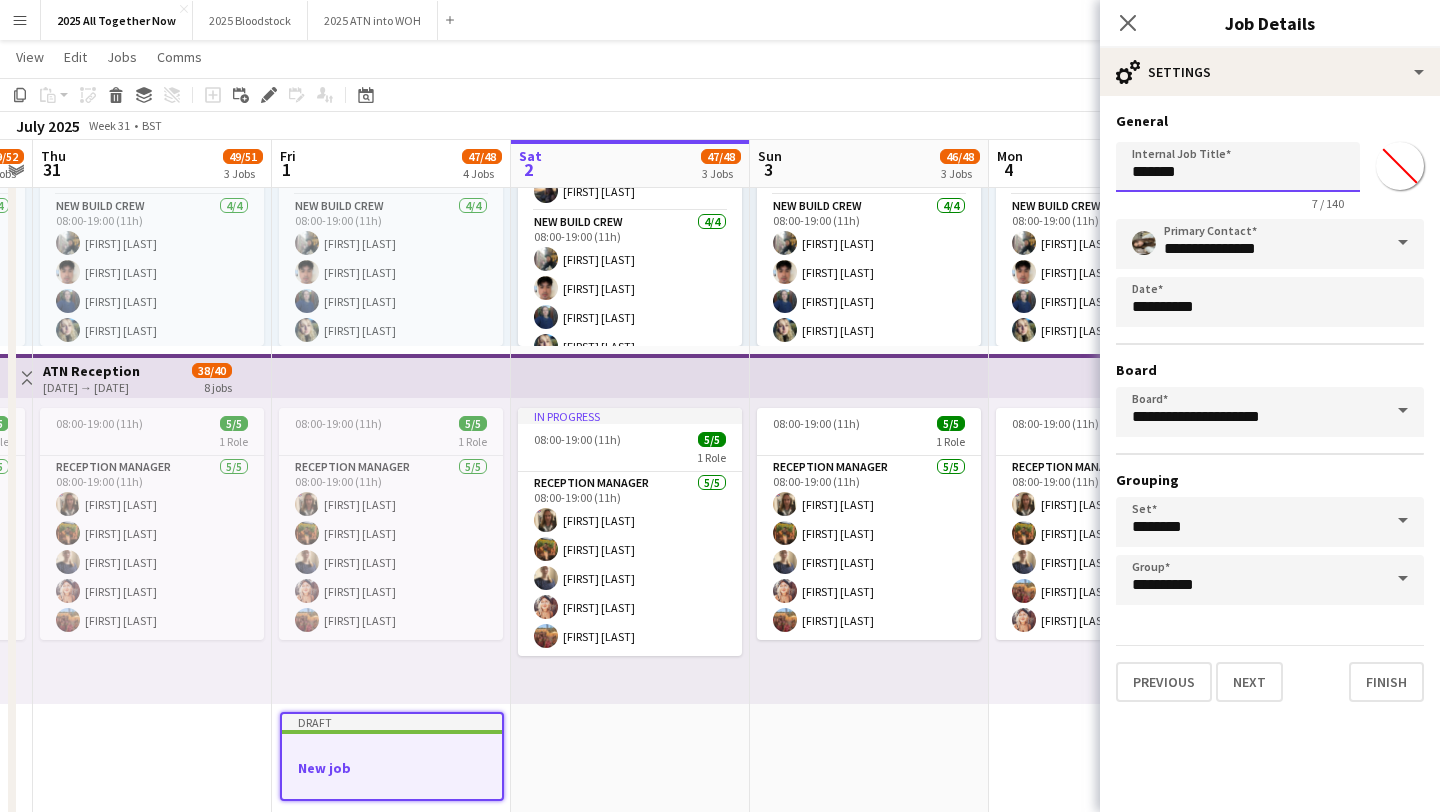 click on "*******" at bounding box center (1238, 167) 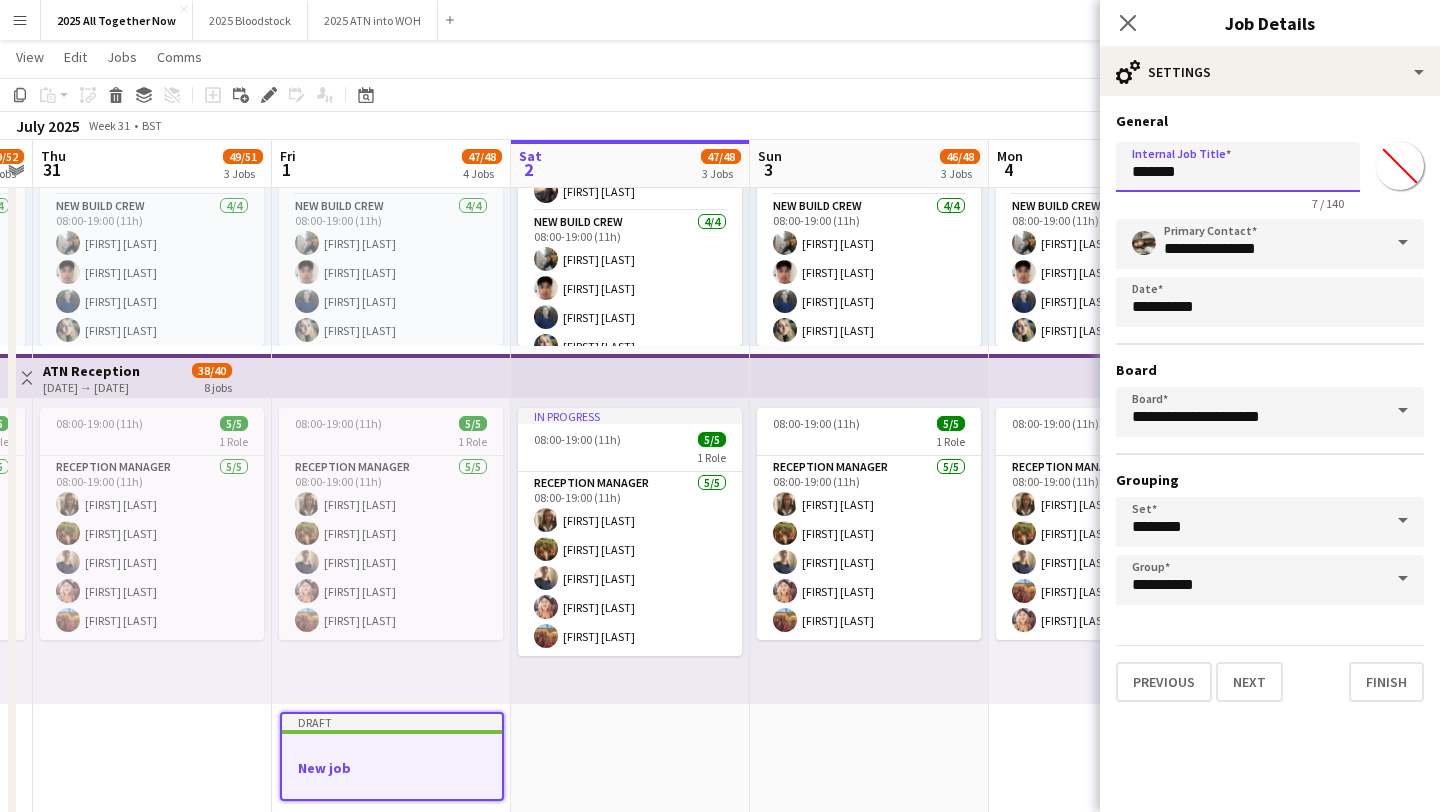 click on "*******" at bounding box center (1238, 167) 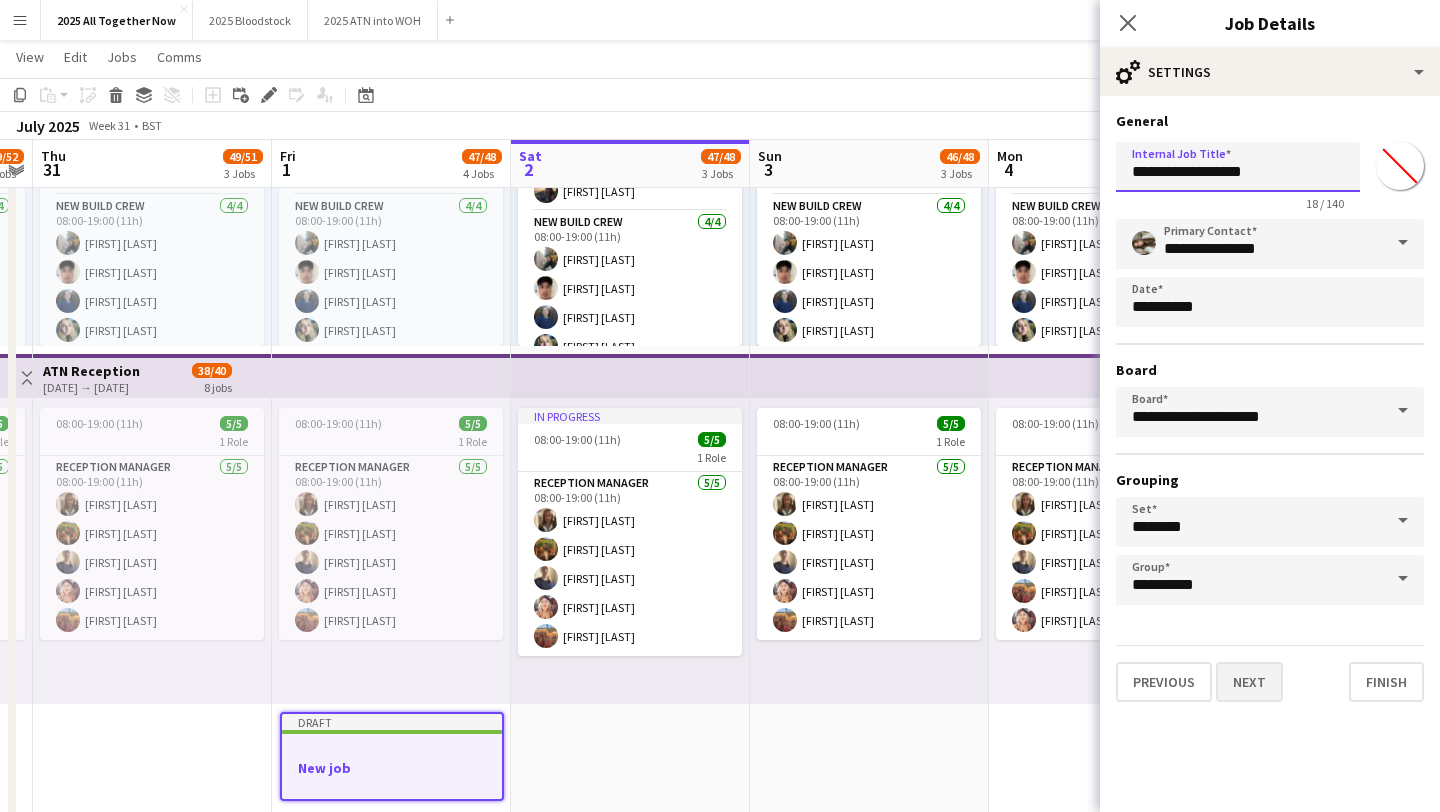 type on "**********" 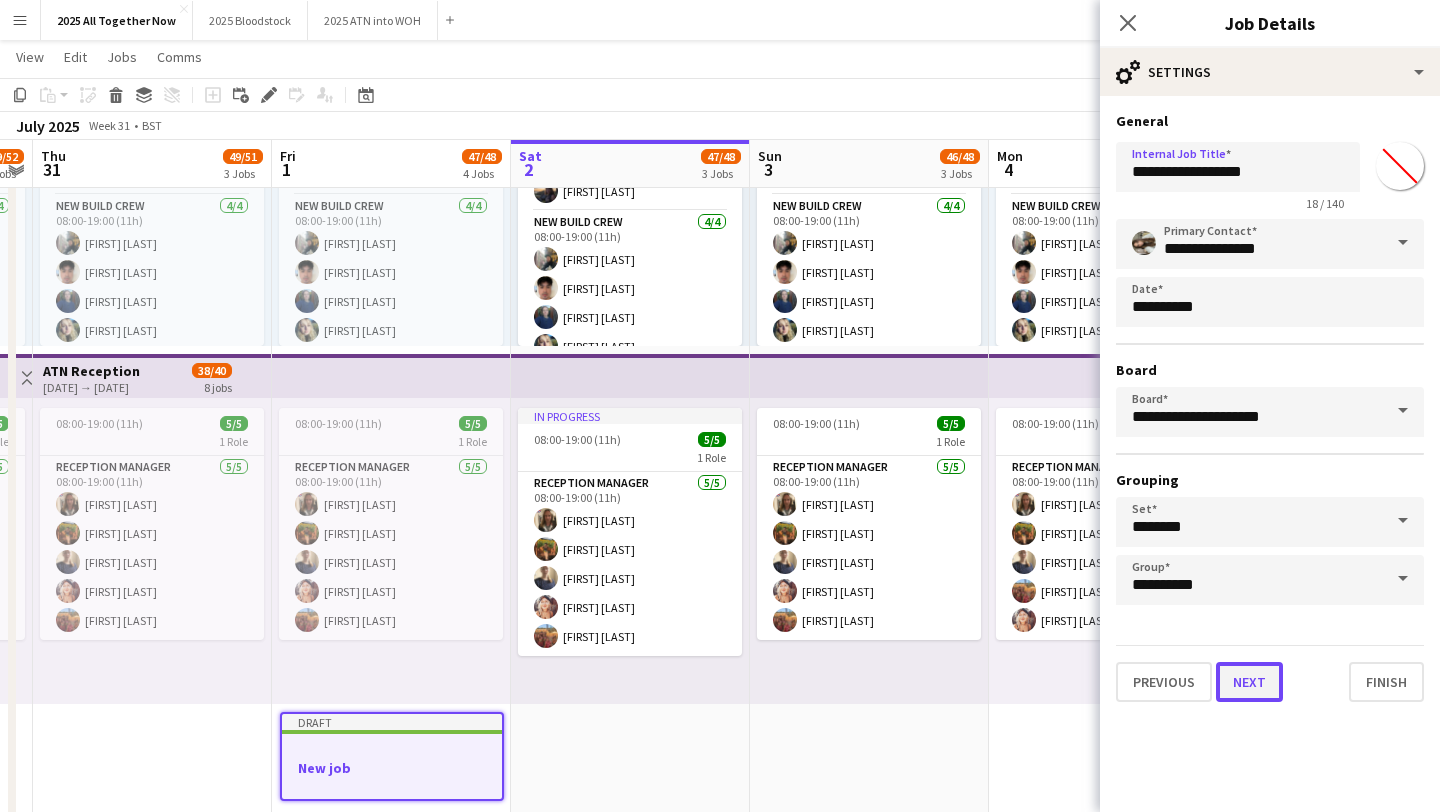 click on "Next" at bounding box center [1249, 682] 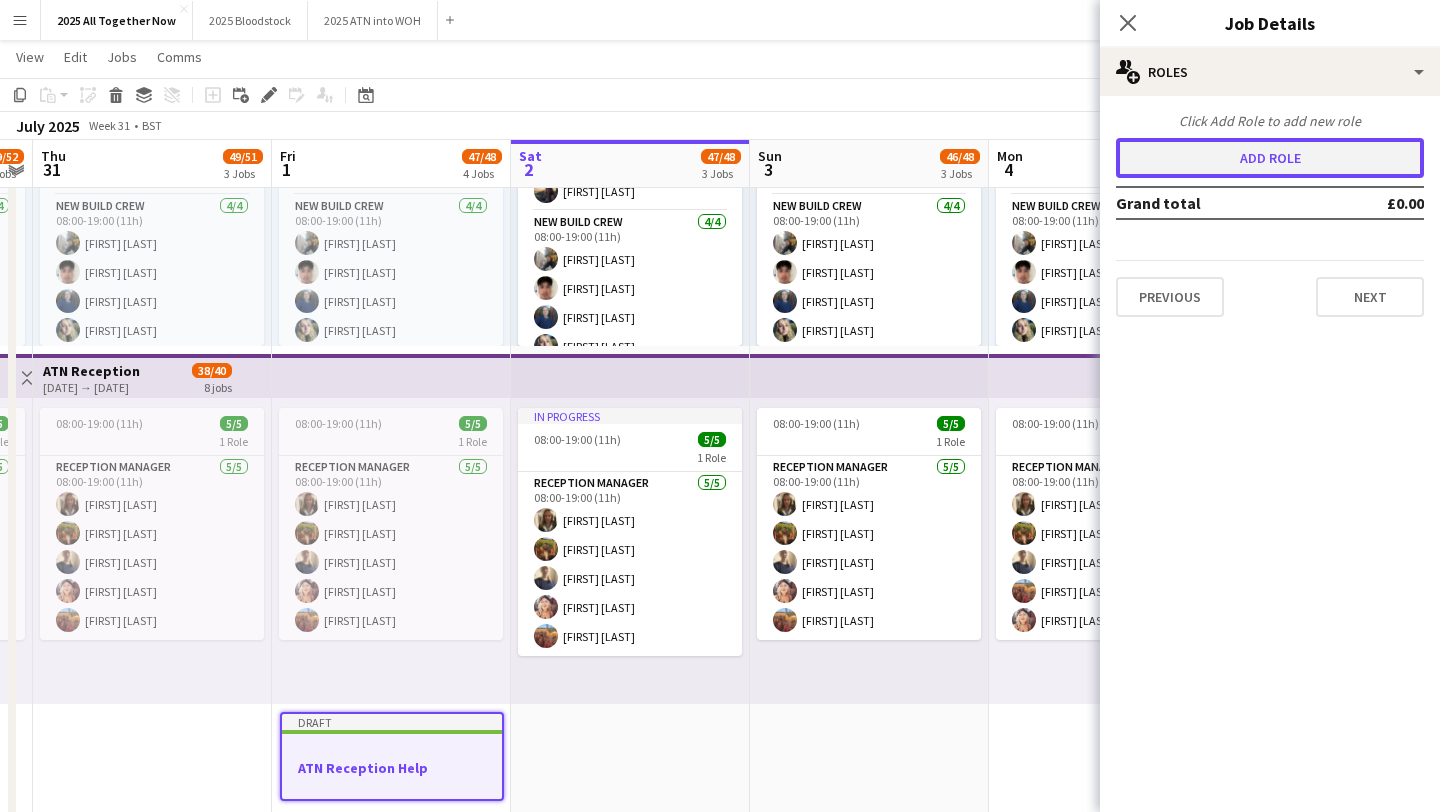 click on "Add role" at bounding box center (1270, 158) 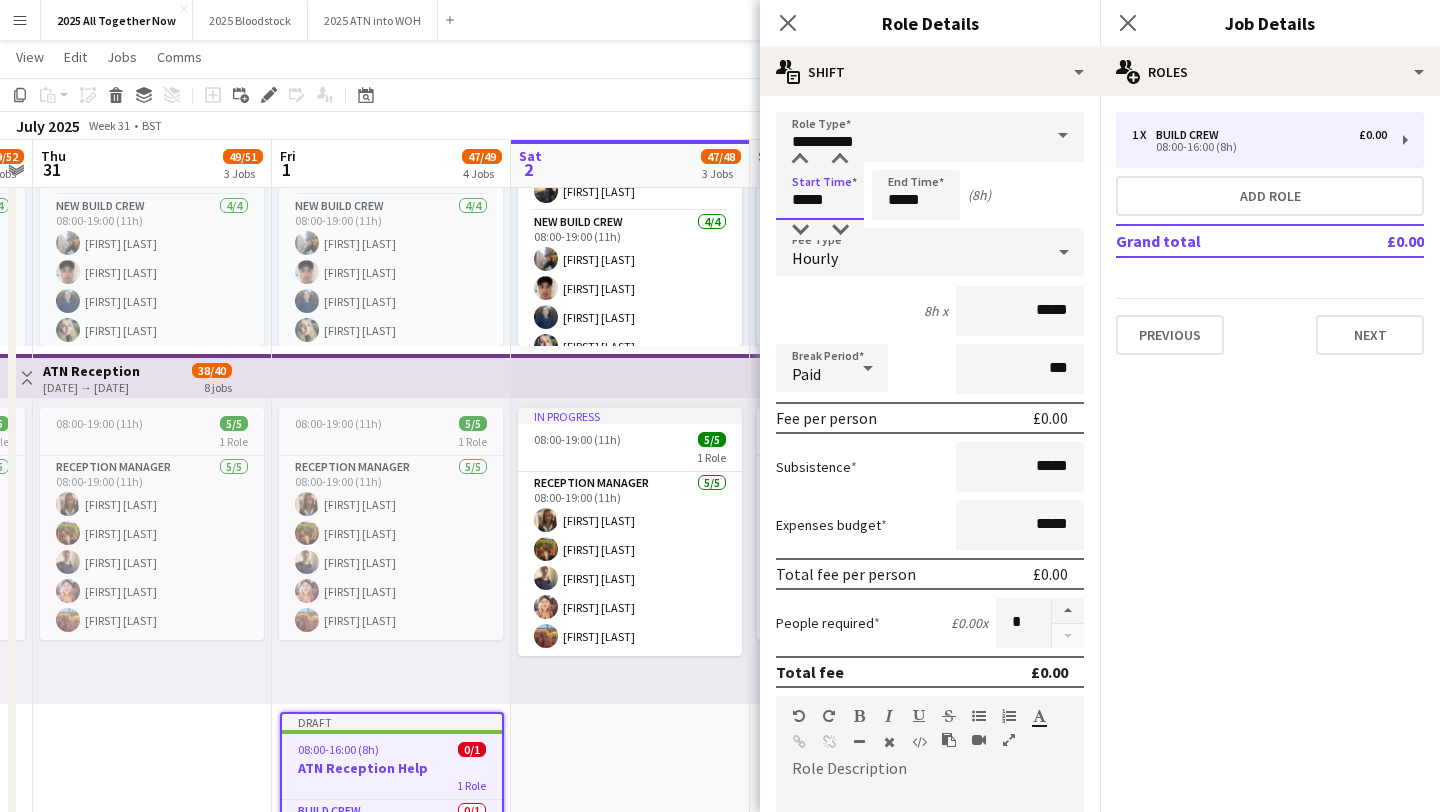 drag, startPoint x: 806, startPoint y: 201, endPoint x: 784, endPoint y: 200, distance: 22.022715 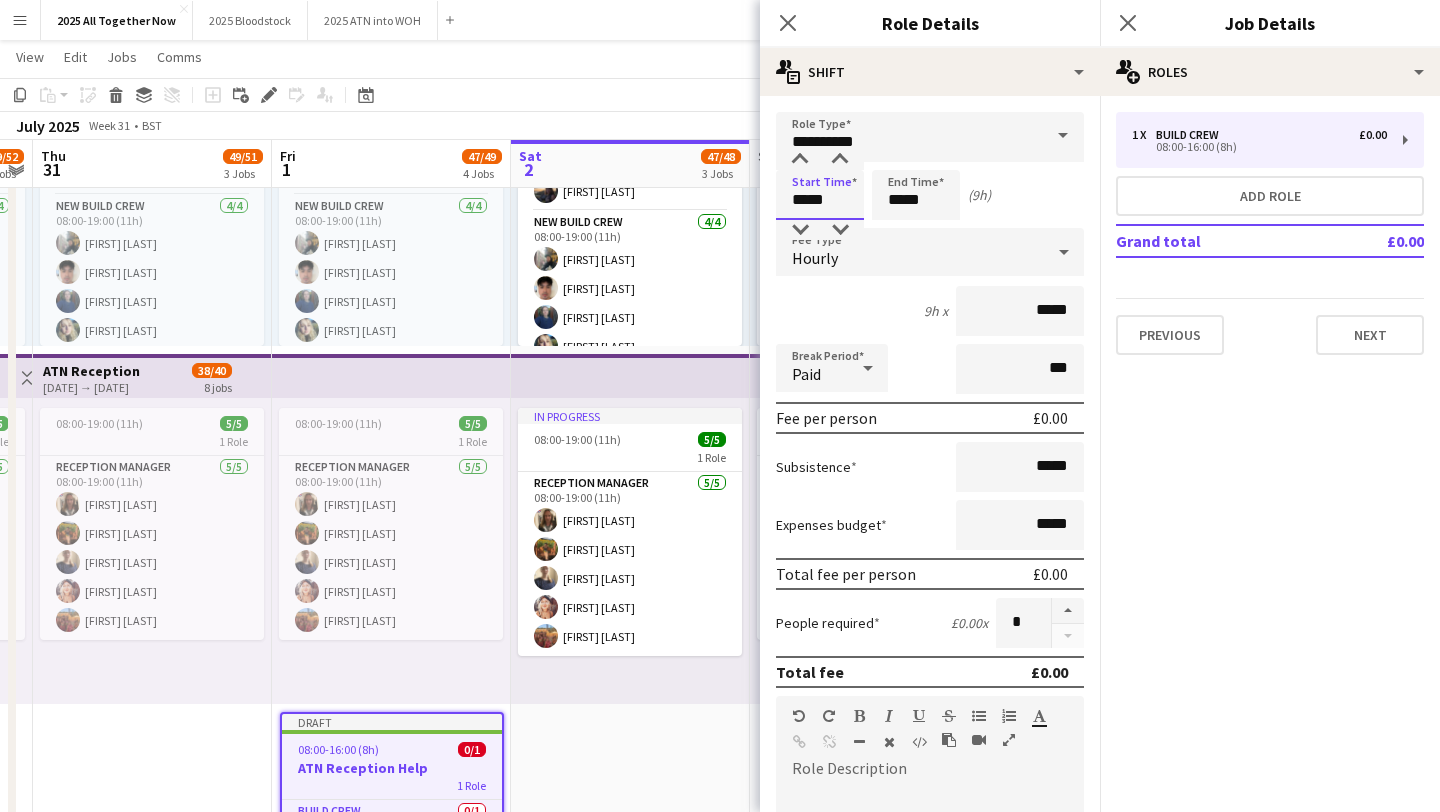 type on "*****" 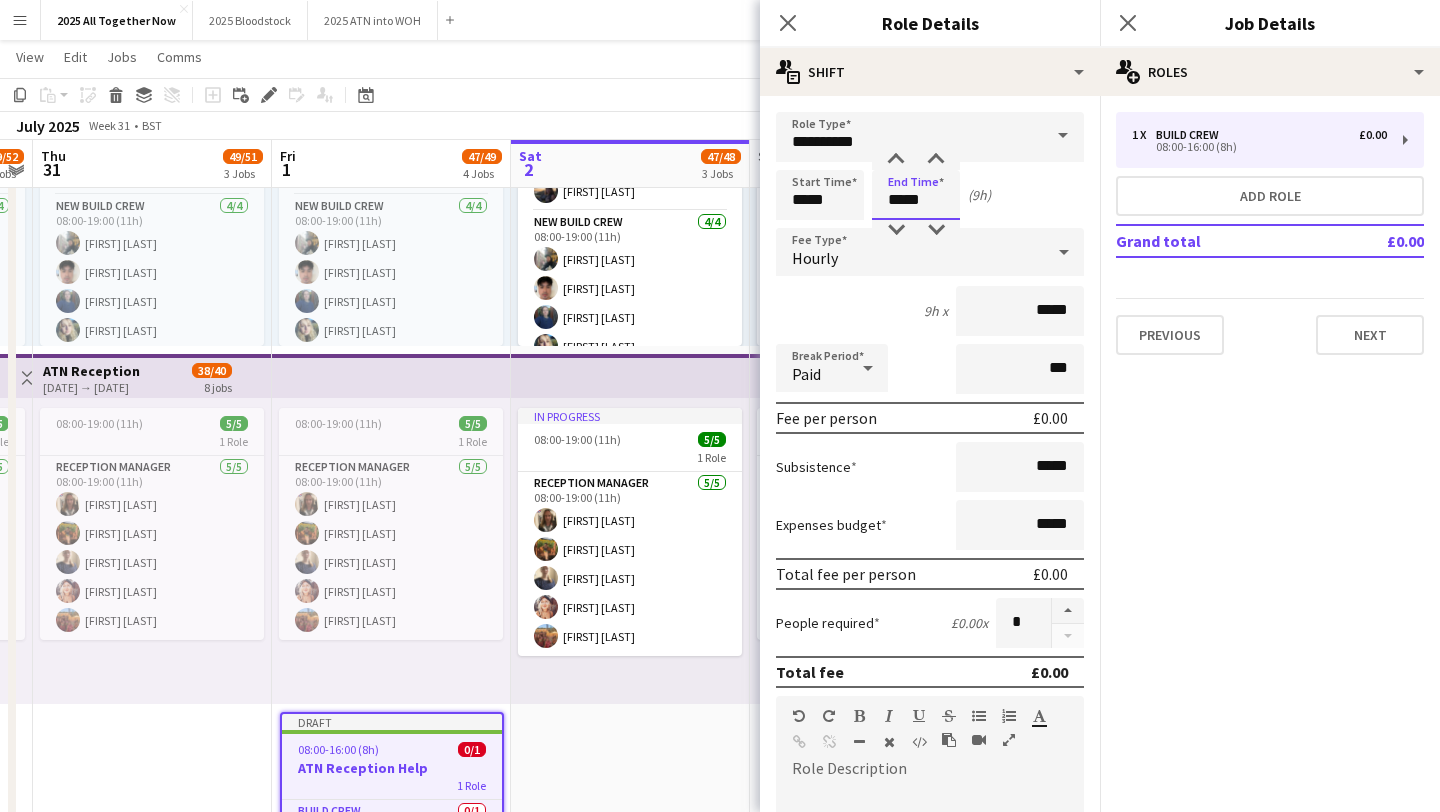 drag, startPoint x: 900, startPoint y: 201, endPoint x: 877, endPoint y: 201, distance: 23 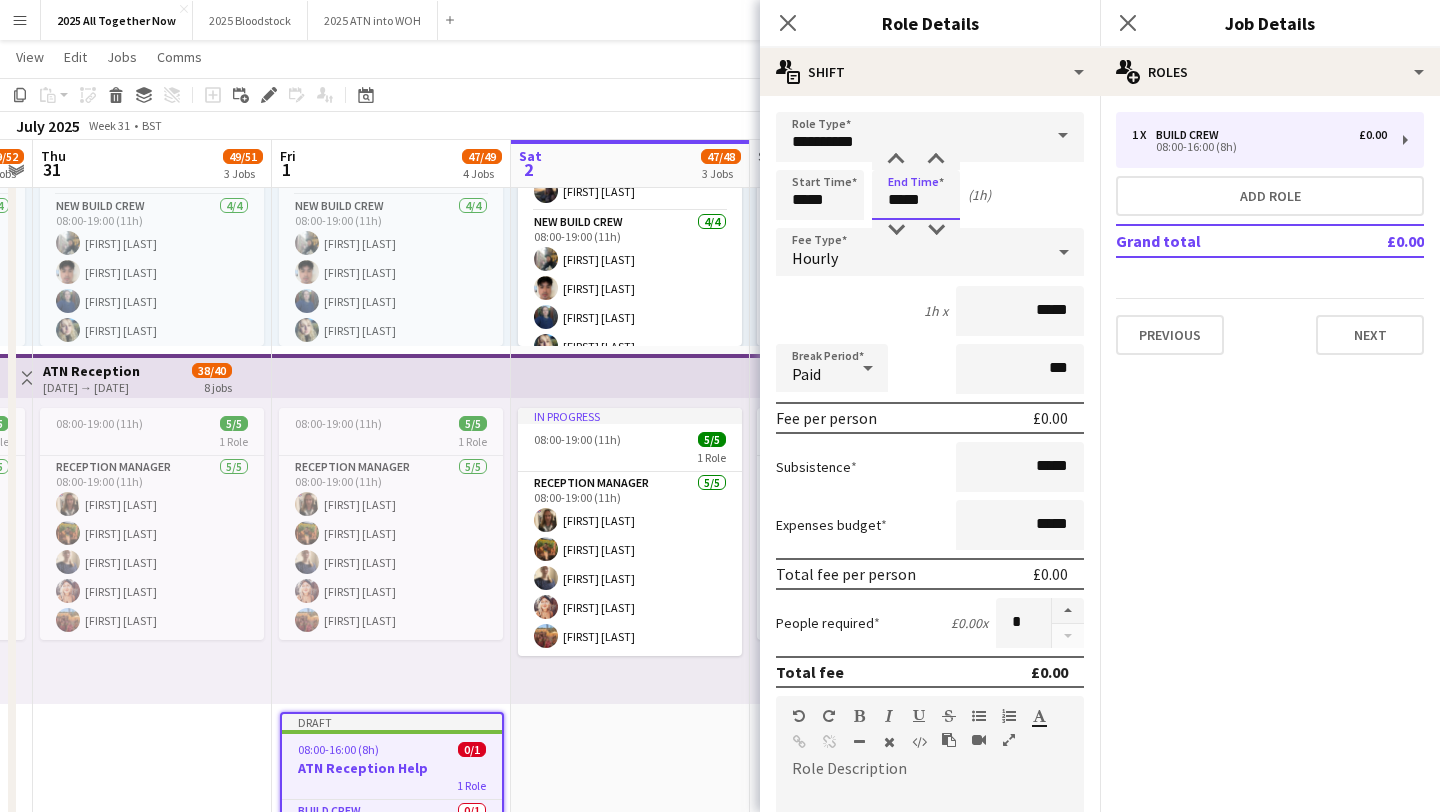 type on "*****" 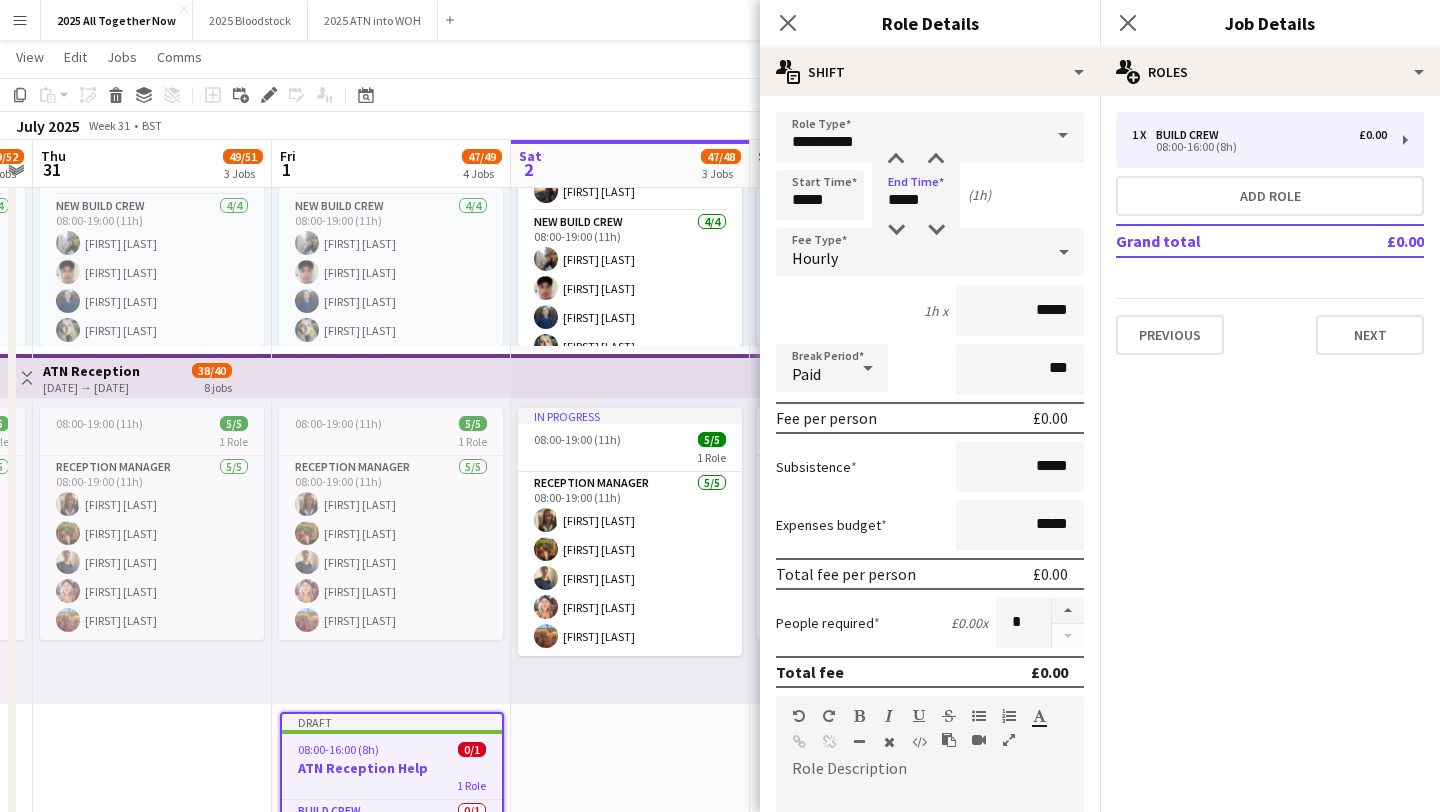 click on "Hourly" at bounding box center [910, 252] 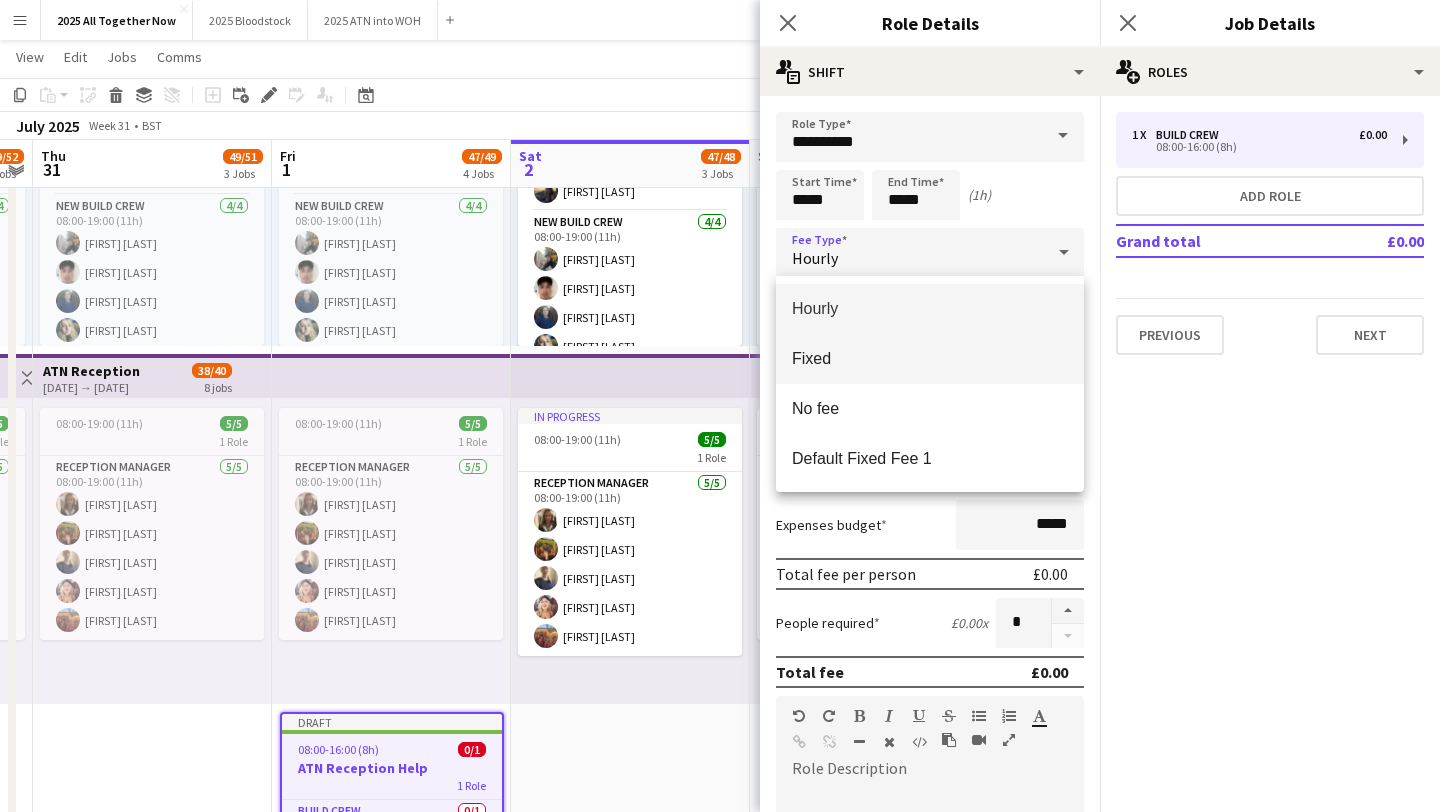 click on "Fixed" at bounding box center [930, 358] 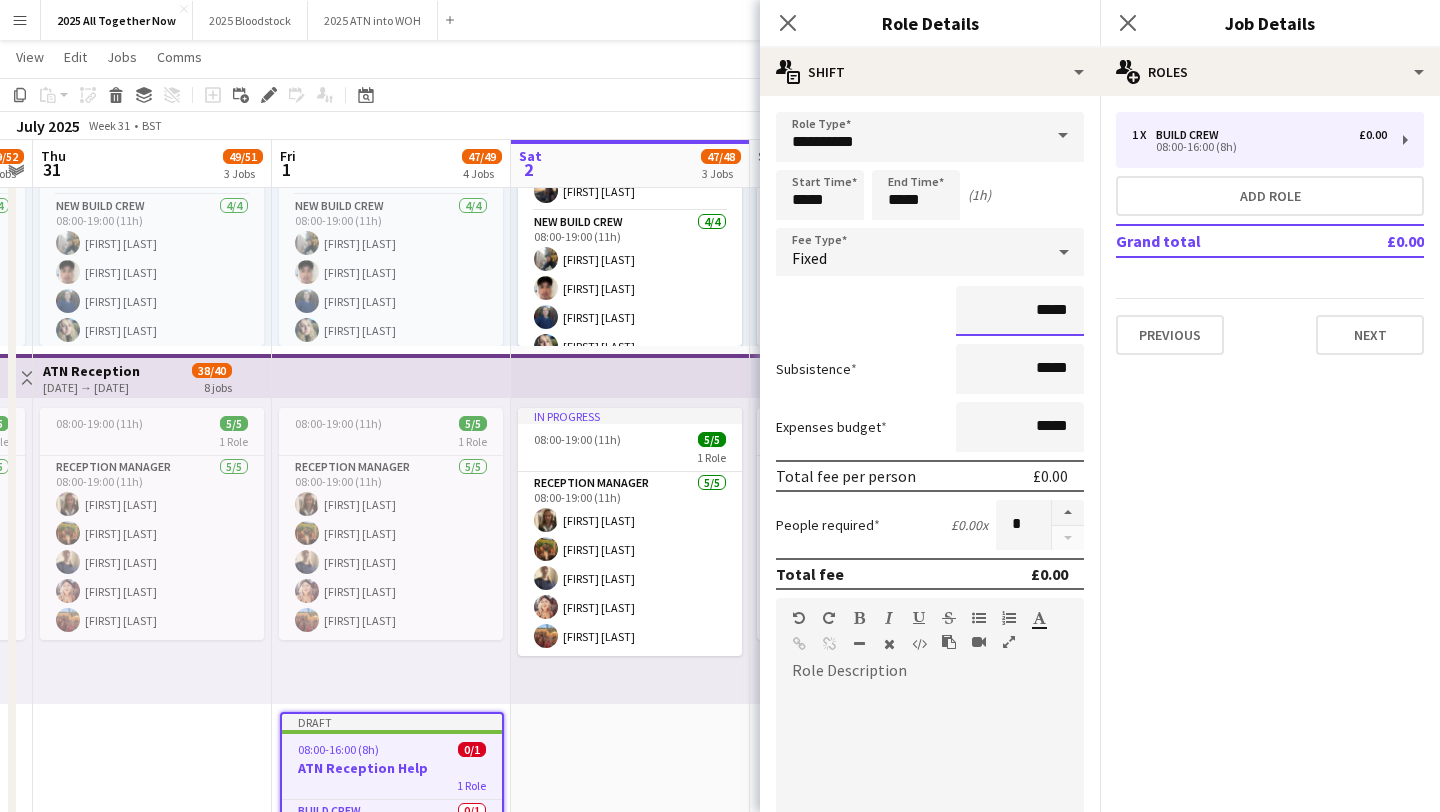 click on "*****" at bounding box center [1020, 311] 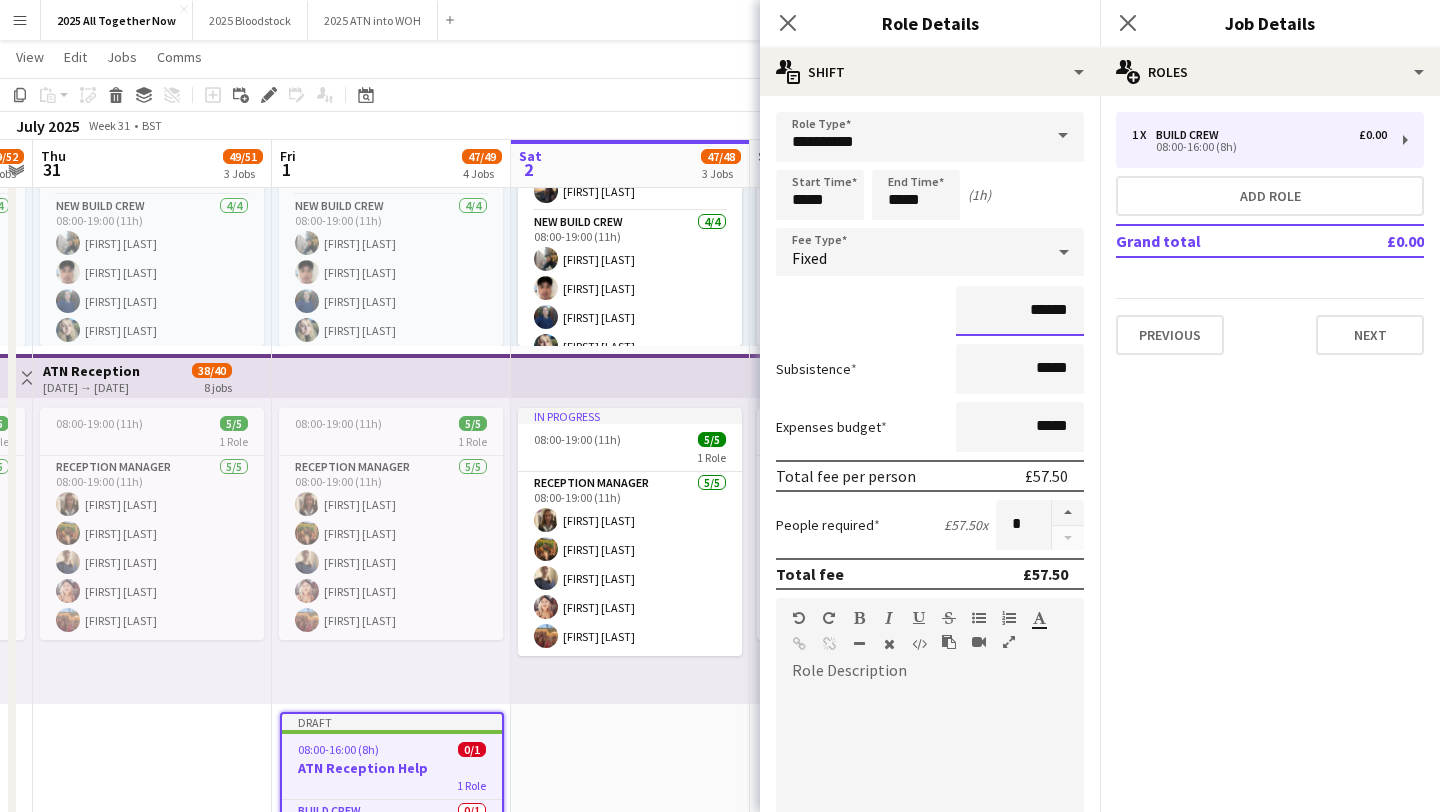 type on "******" 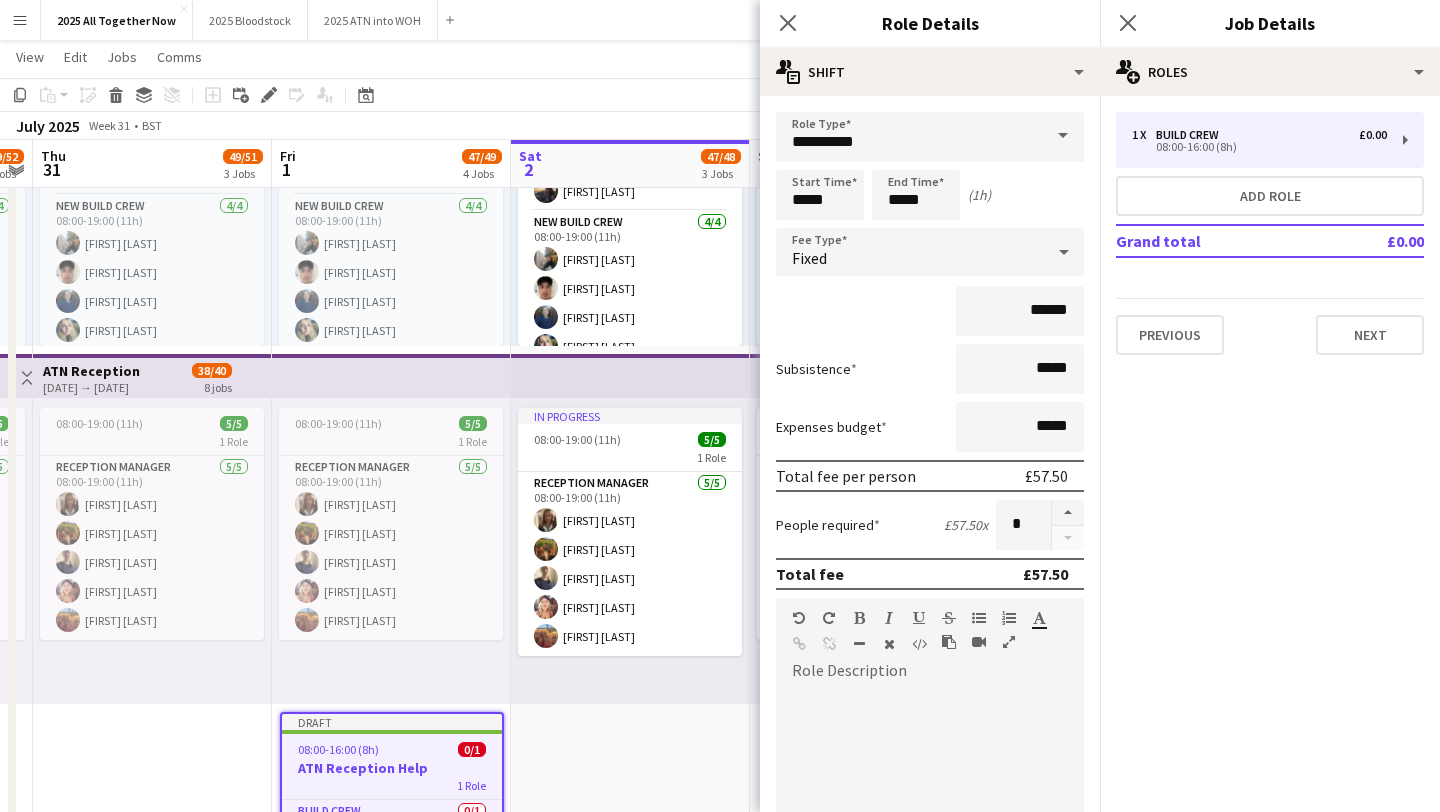 click on "pencil3
General details   1 x   Build Crew   £0.00   08:00-16:00 (8h)   Add role   Grand total   £0.00   Previous   Next" 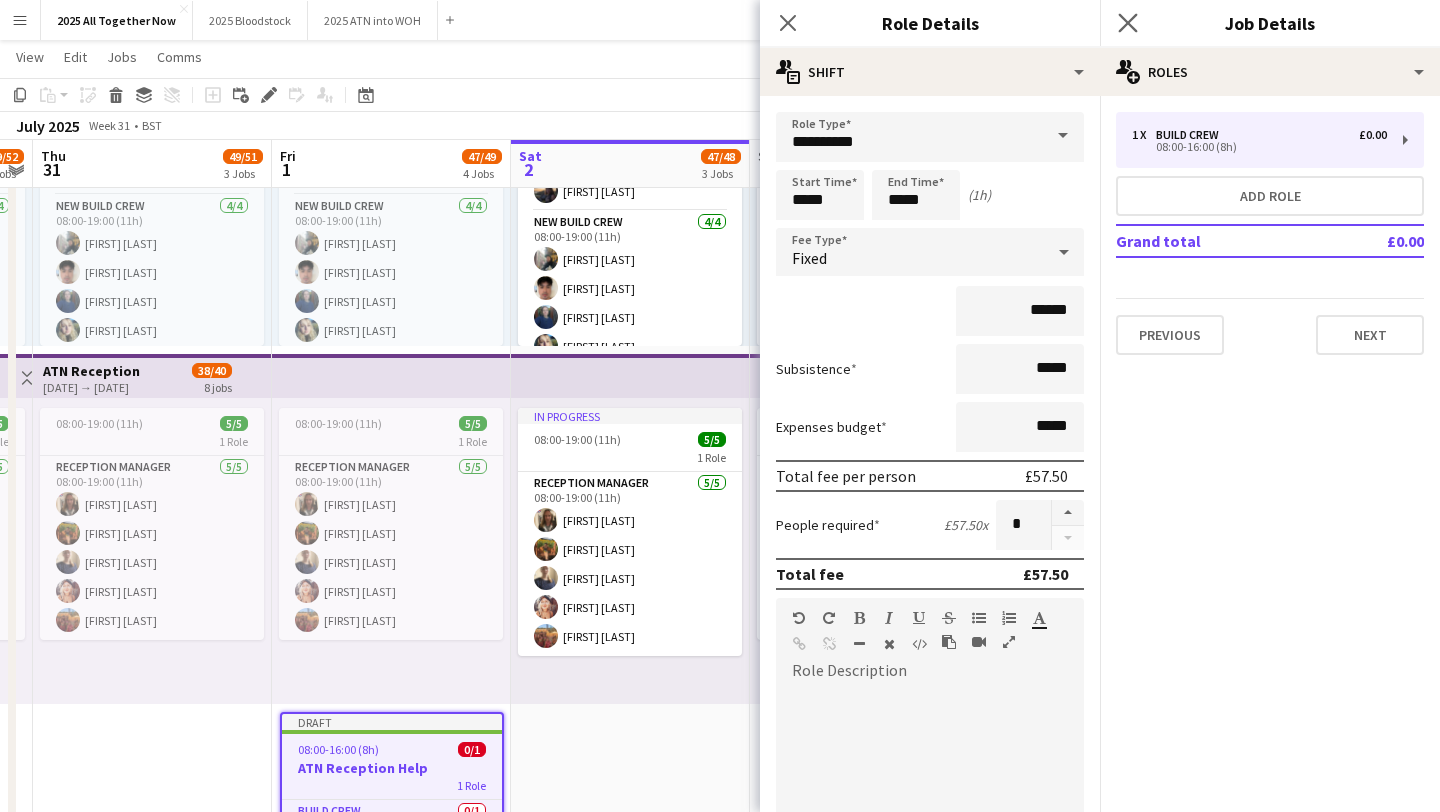 click on "Close pop-in" 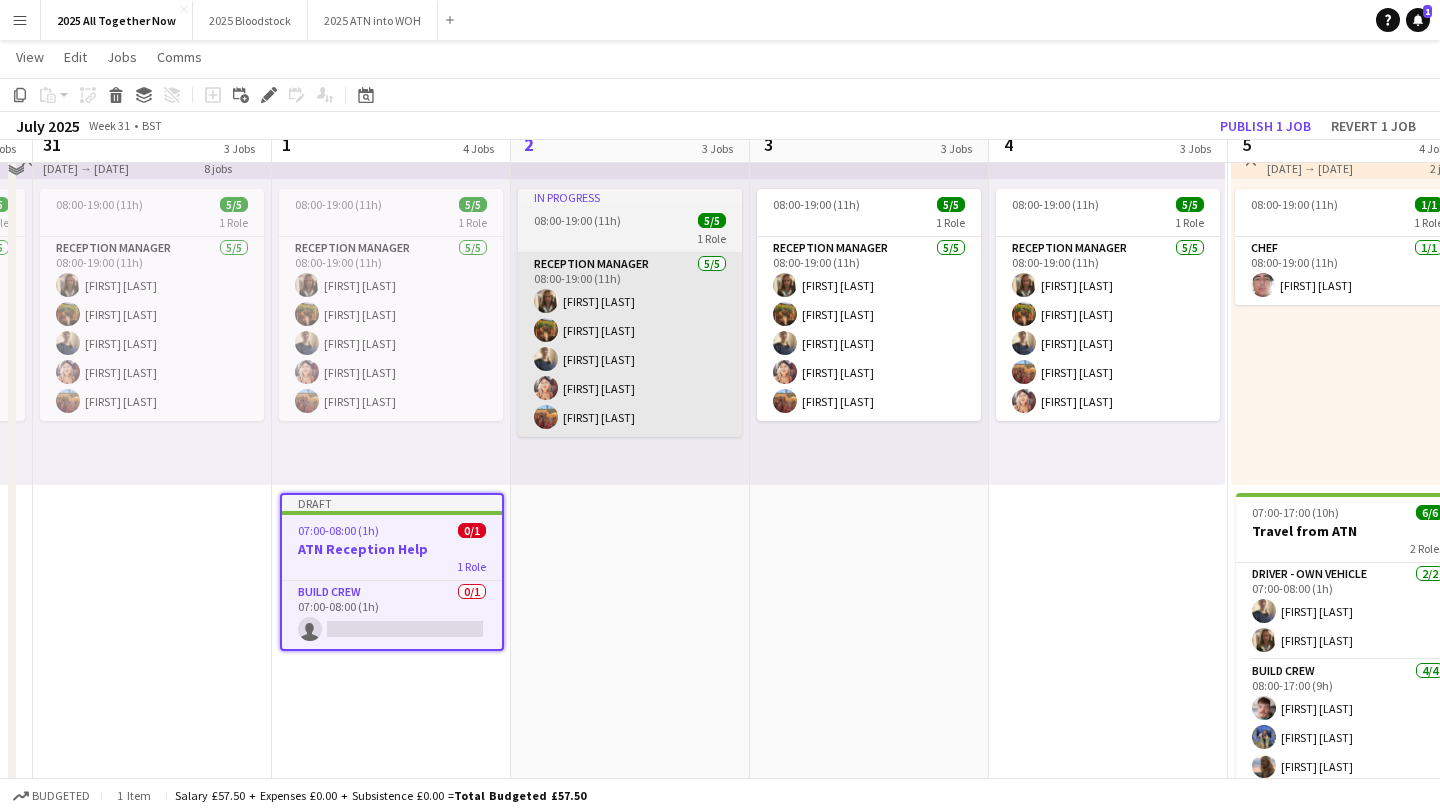 scroll, scrollTop: 816, scrollLeft: 0, axis: vertical 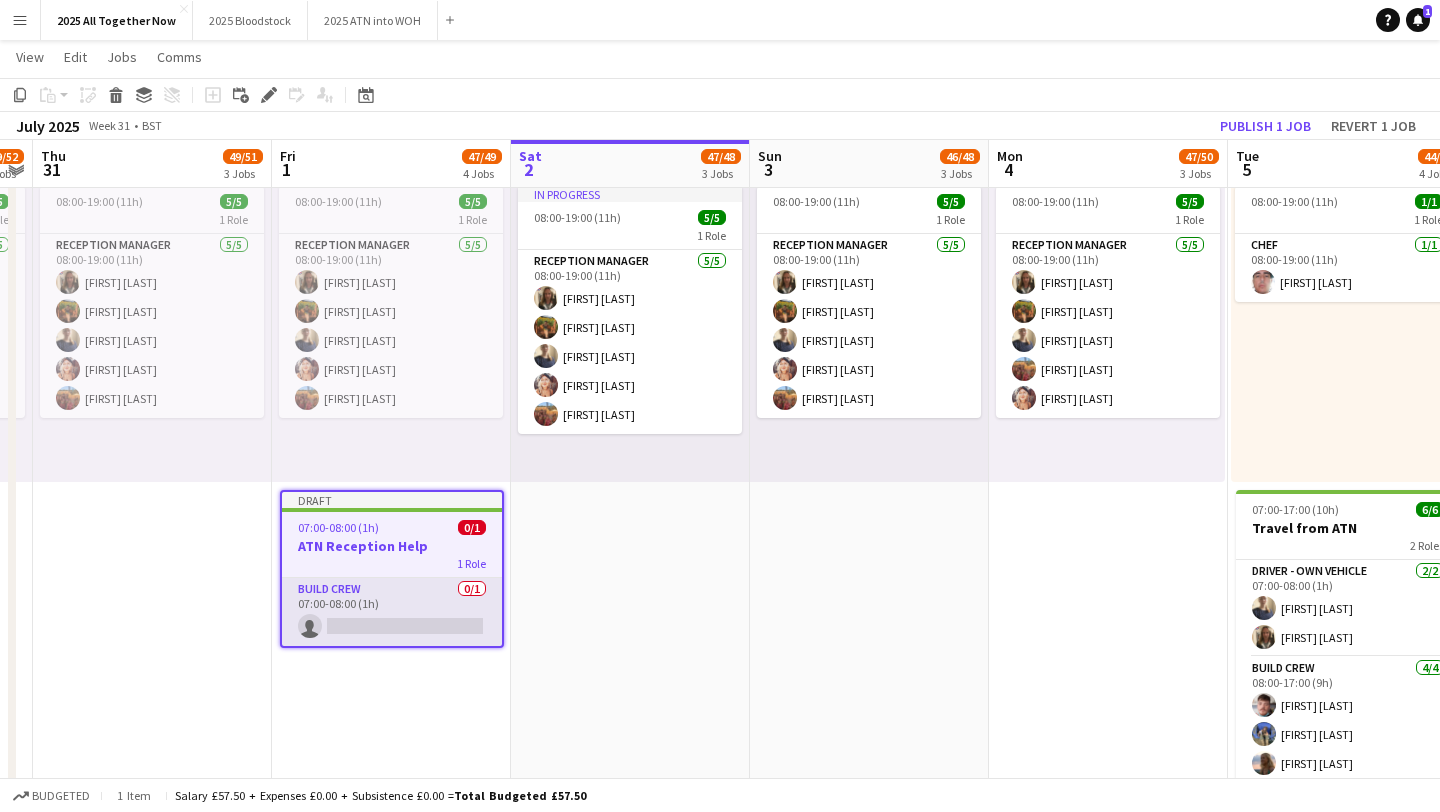 click on "Build Crew   0/1   07:00-08:00 (1h)
single-neutral-actions" at bounding box center (392, 612) 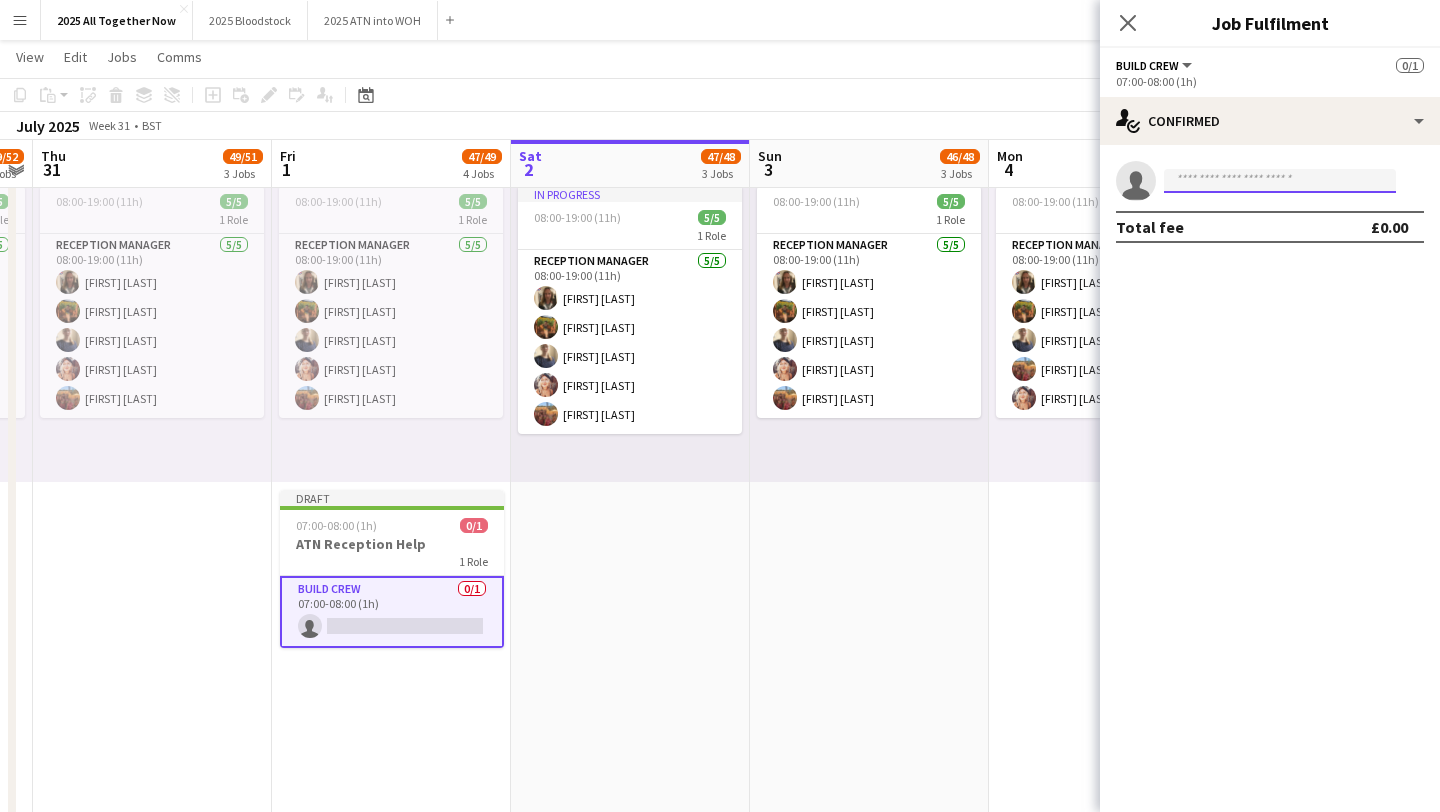 click at bounding box center [1280, 181] 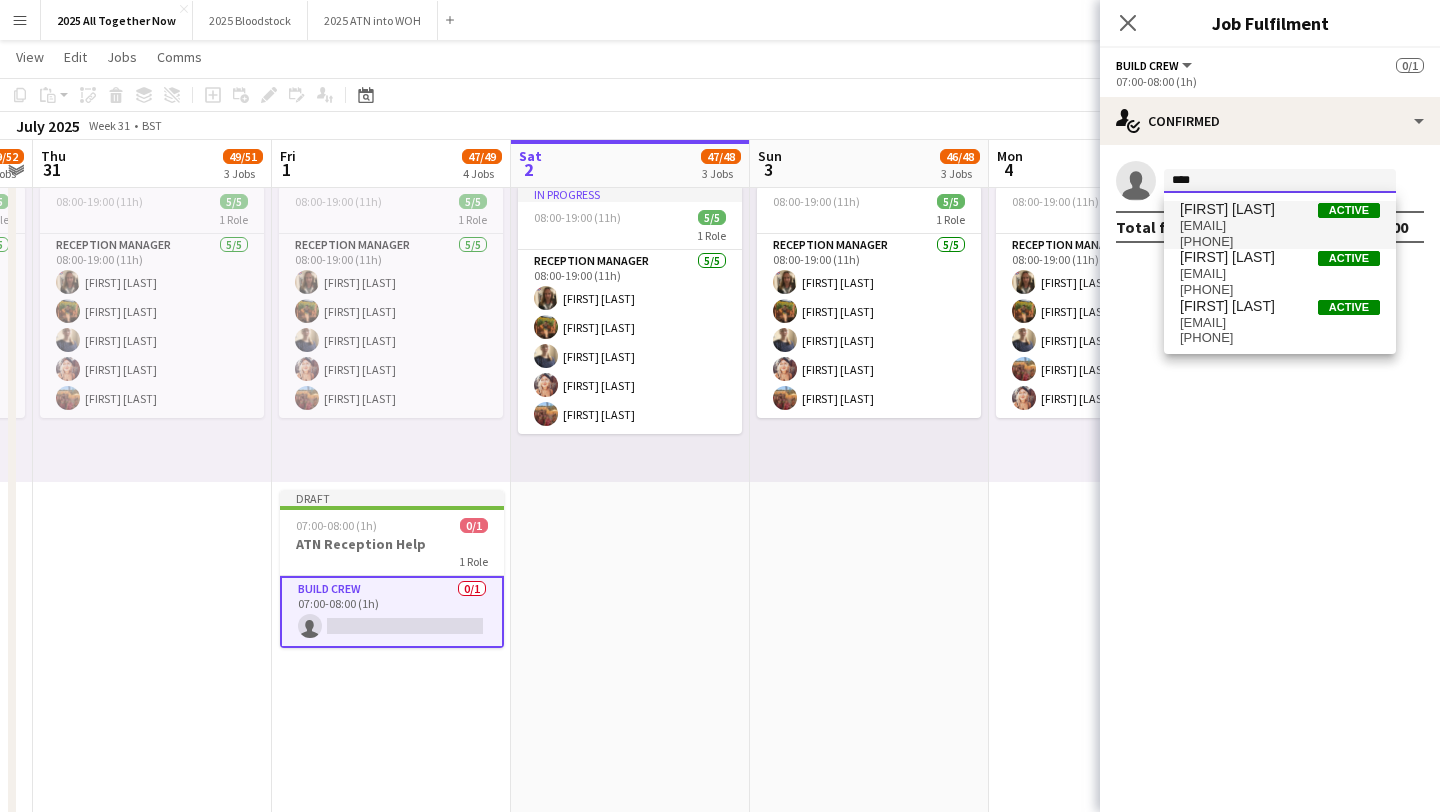 type on "****" 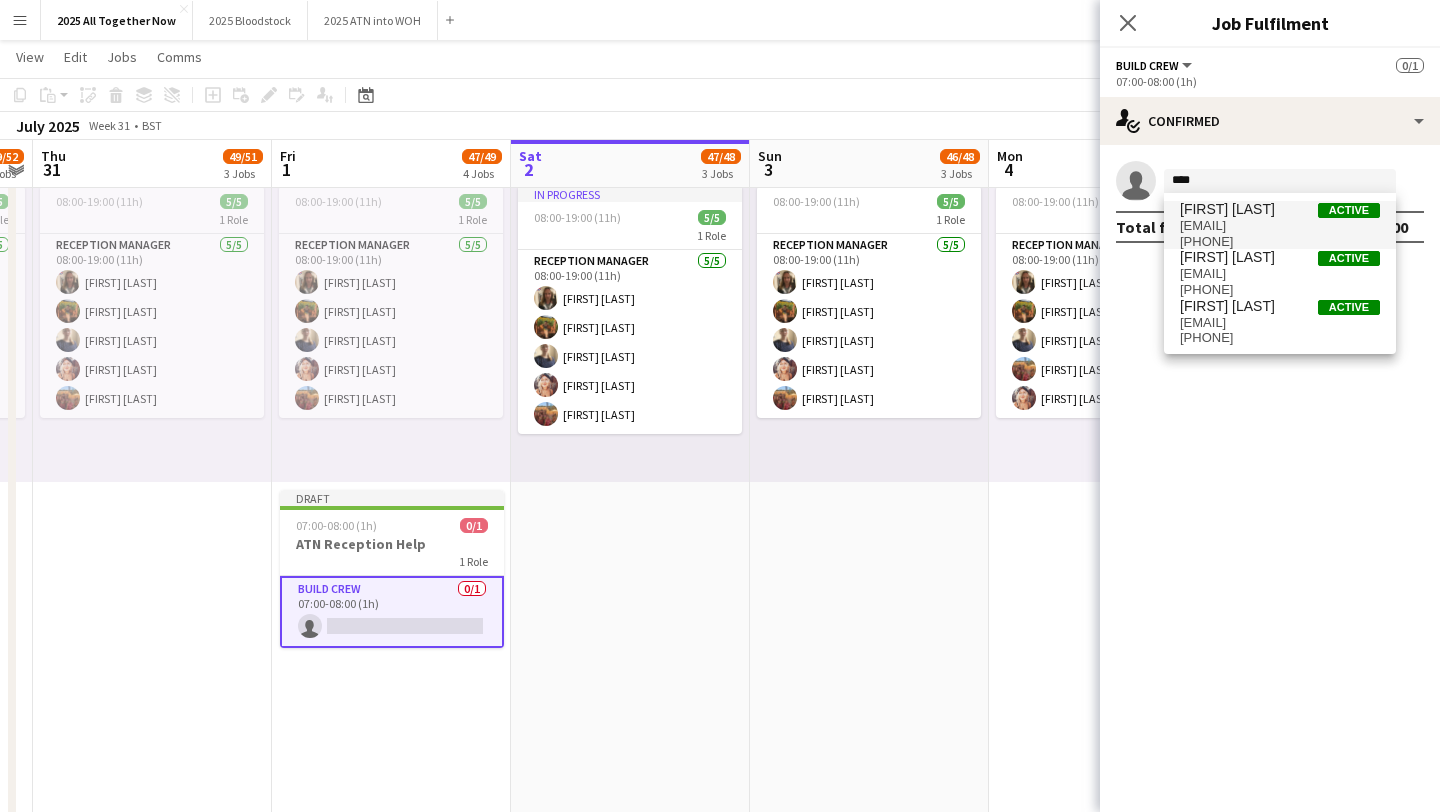 click on "[EMAIL]" at bounding box center (1280, 226) 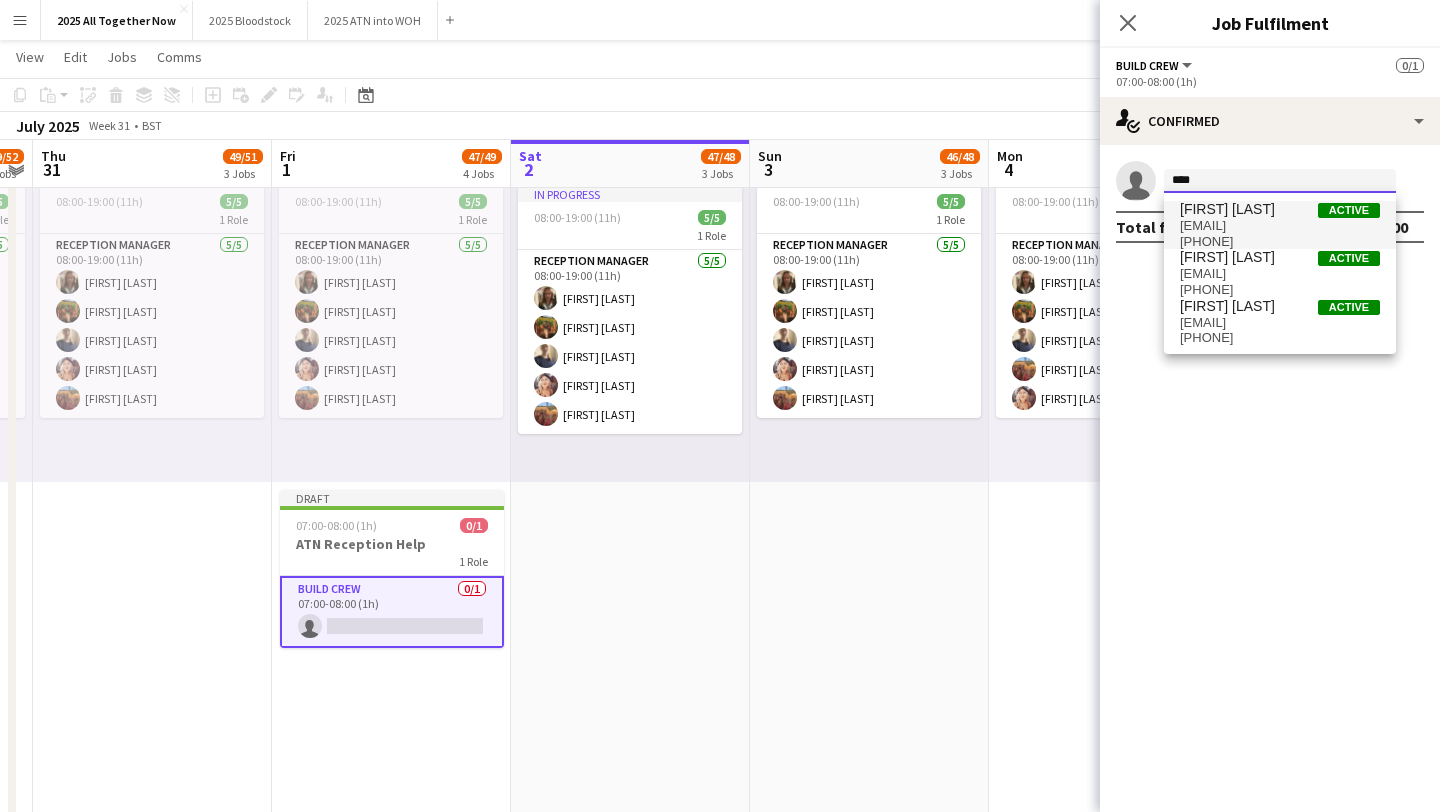type 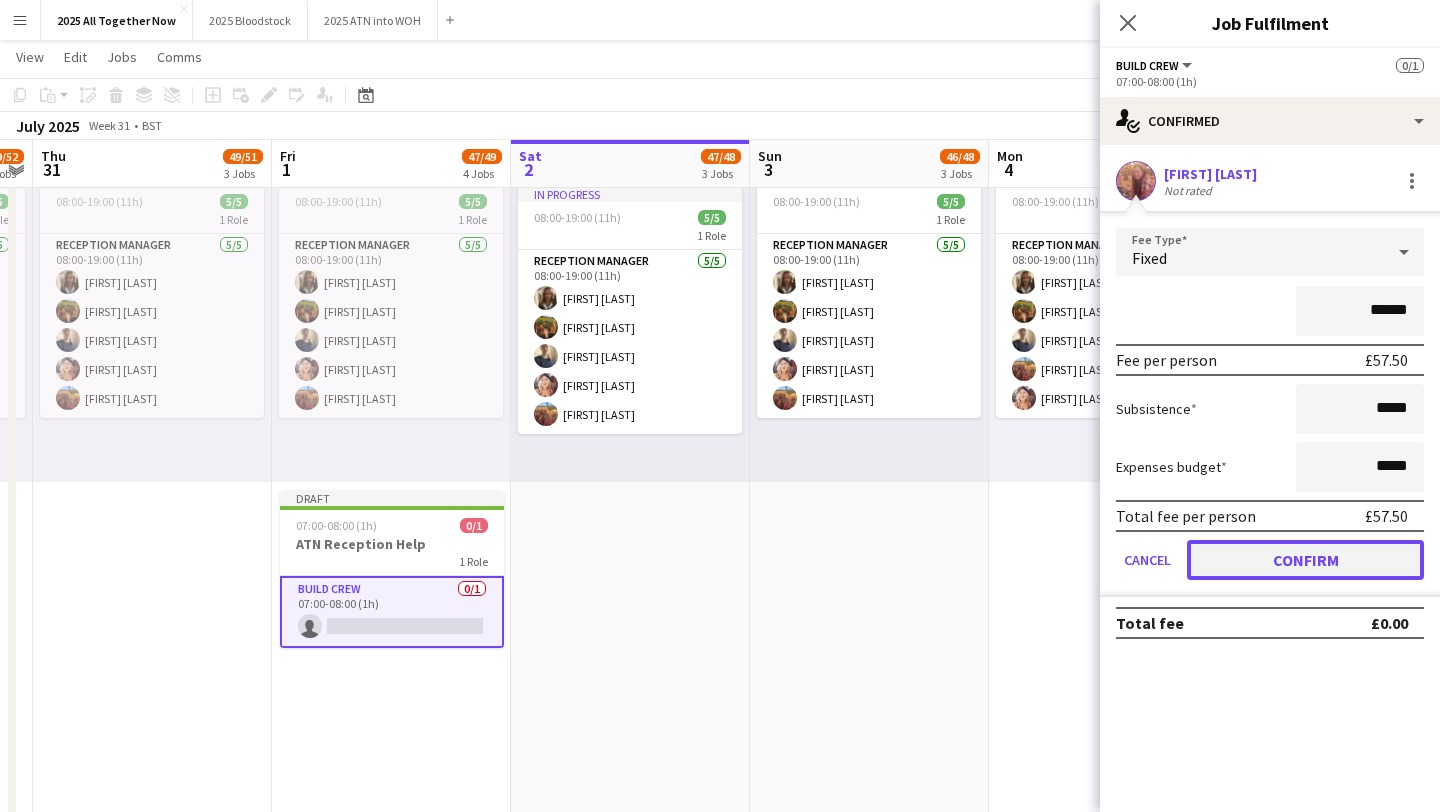 click on "Confirm" at bounding box center (1305, 560) 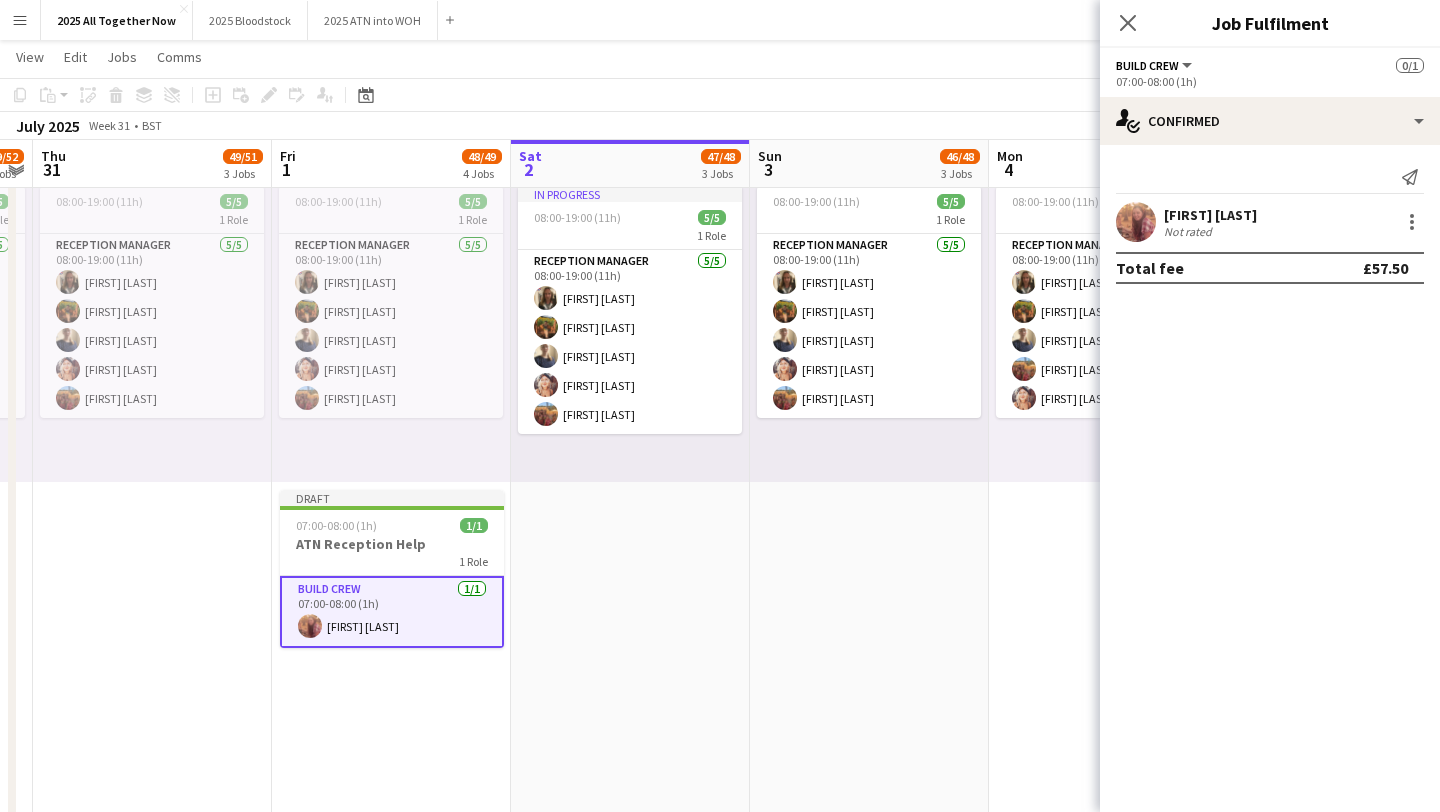click on "08:00-19:00 (11h)    35/37   5 Roles   Build Crew   26/28   08:00-19:00 (11h)
[FIRST] [LAST] [FIRST] [LAST] [FIRST] [LAST] [FIRST] [LAST] [FIRST] [LAST] [FIRST] [LAST] [FIRST] [LAST] [FIRST] [LAST] [FIRST] [LAST] [FIRST] [LAST] [FIRST] [LAST] [FIRST] [LAST] [FIRST] [LAST] [FIRST] [LAST] [FIRST] [LAST] [FIRST] [LAST] [FIRST] [LAST] [FIRST] [LAST]
single-neutral-actions
single-neutral-actions
Chef   2/2   08:00-19:00 (11h)
[FIRST] [LAST] [FIRST] [LAST]  Deputy site manager   4/4   08:00-19:00 (11h)
[FIRST] [LAST] [FIRST] [LAST] [FIRST] [LAST] [FIRST] [LAST]  Site Coordinator    1/1   08:00-19:00 (11h)
[FIRST] [LAST]  Site Manager   2/2   08:00-19:00 (11h)
[FIRST] [LAST] [FIRST] [LAST]     08:00-19:00 (11h)    6/6   2 Roles   Build Crew   2/2   08:00-19:00 (11h)
[FIRST] [LAST] [FIRST] [LAST]  New Build Crew   4/4   08:00-19:00 (11h)
[FIRST] [LAST] [FIRST] [LAST]" at bounding box center [869, 117] 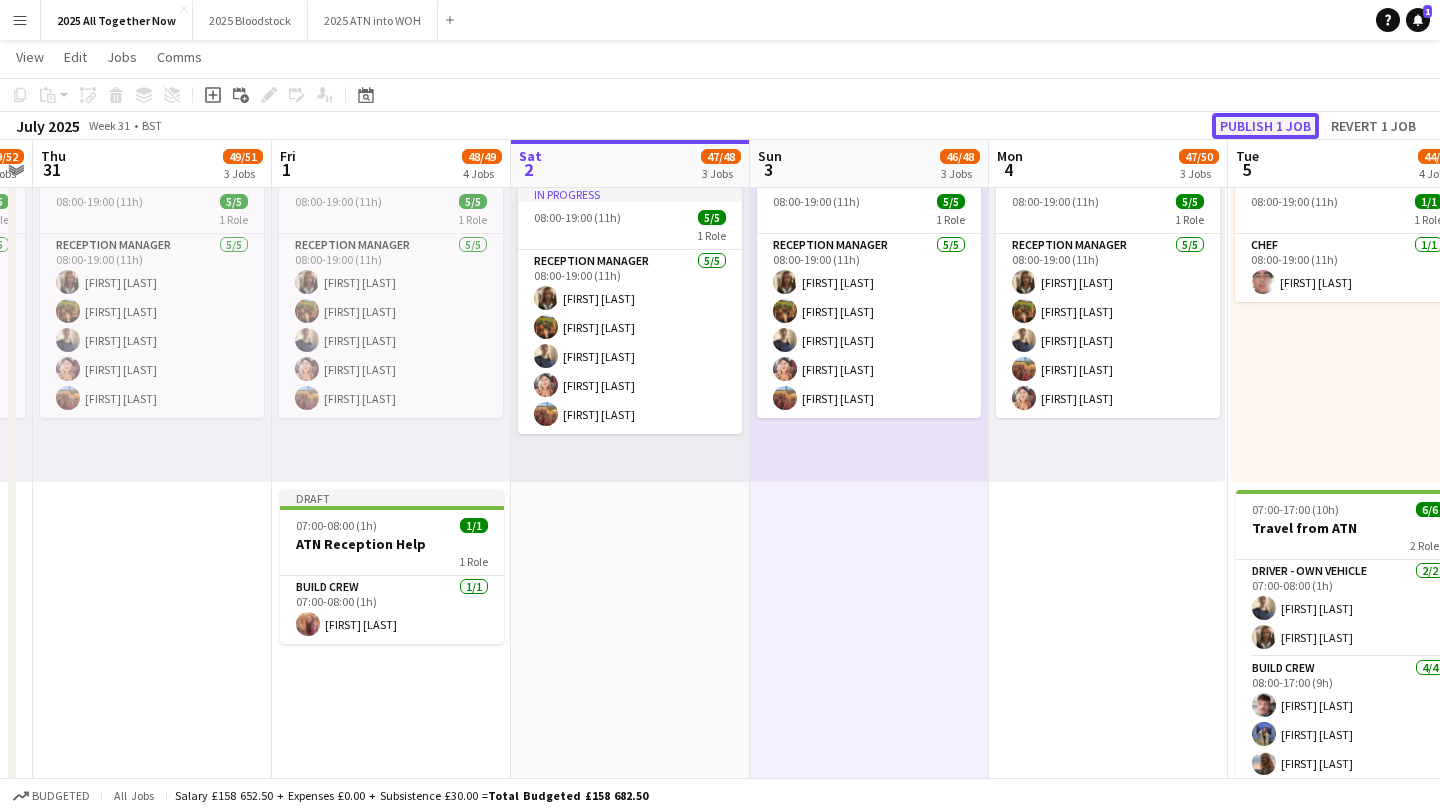 click on "Publish 1 job" 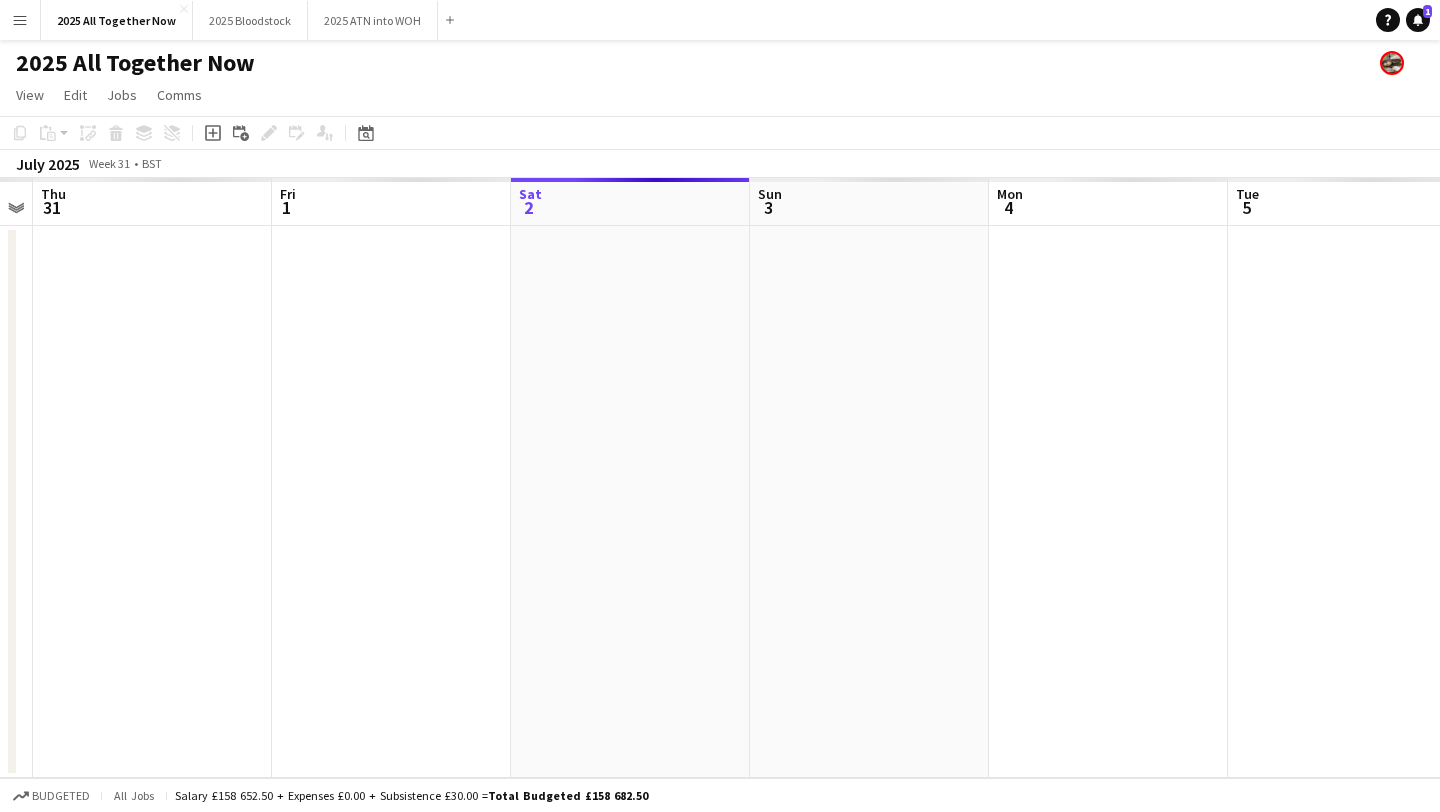 scroll, scrollTop: 0, scrollLeft: 0, axis: both 